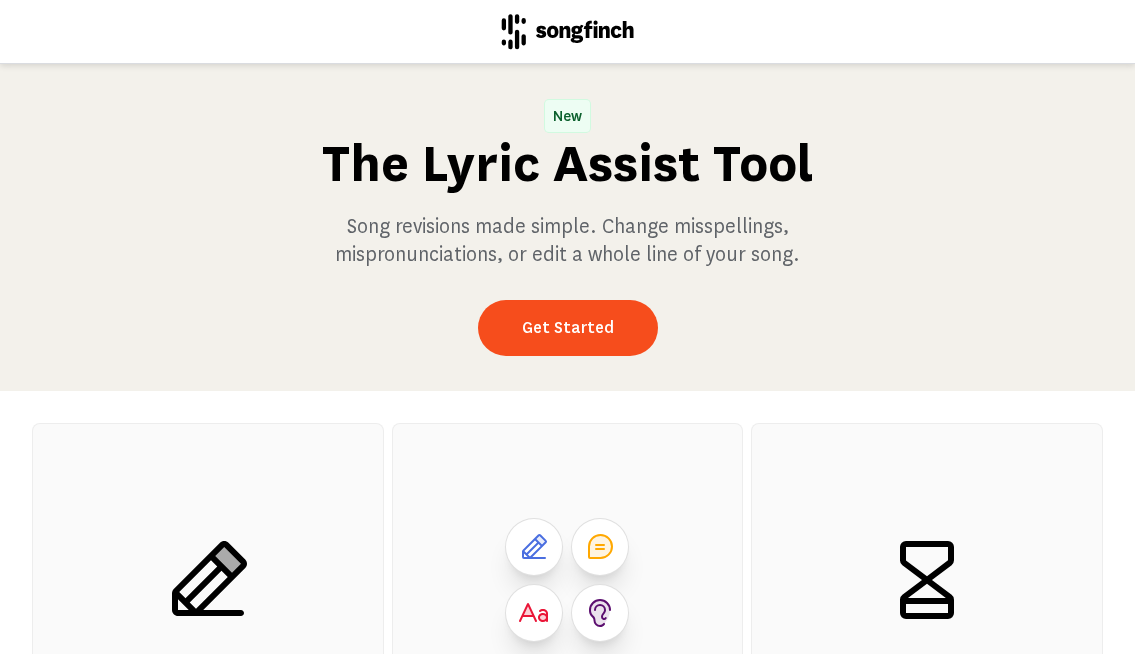 scroll, scrollTop: 0, scrollLeft: 0, axis: both 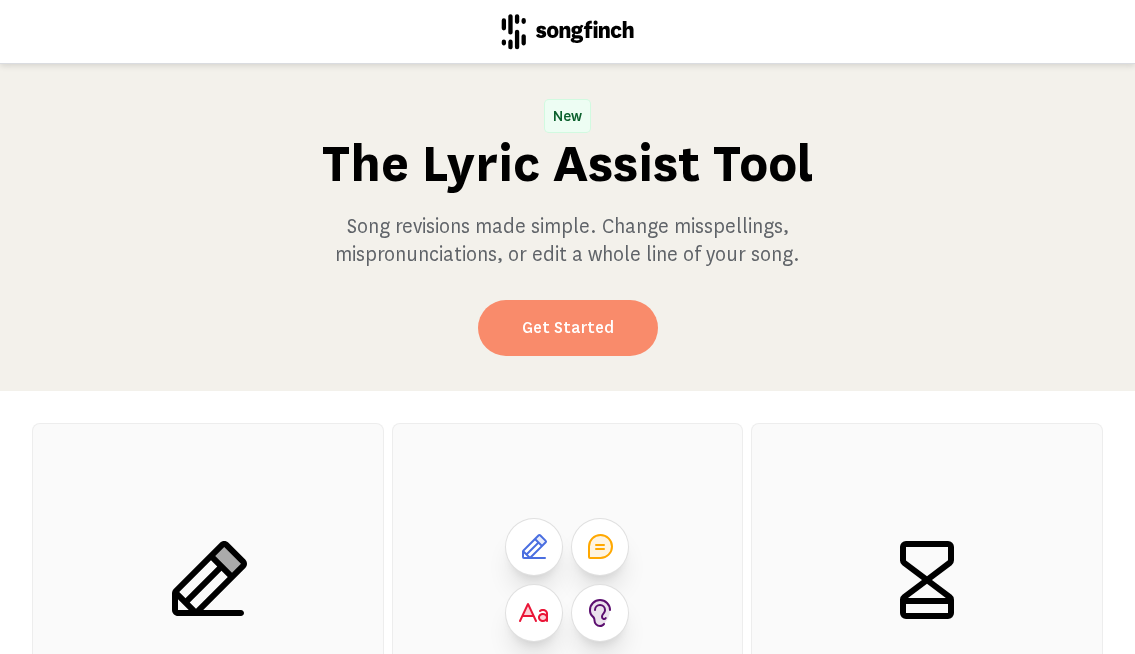click on "Get Started" at bounding box center [568, 328] 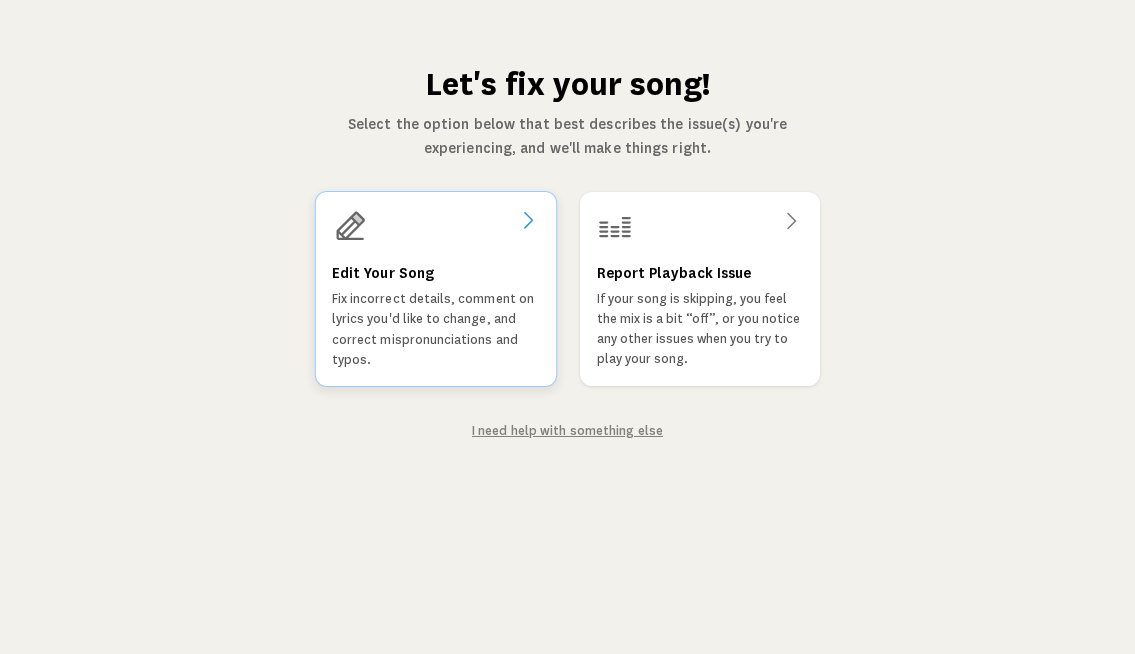 click 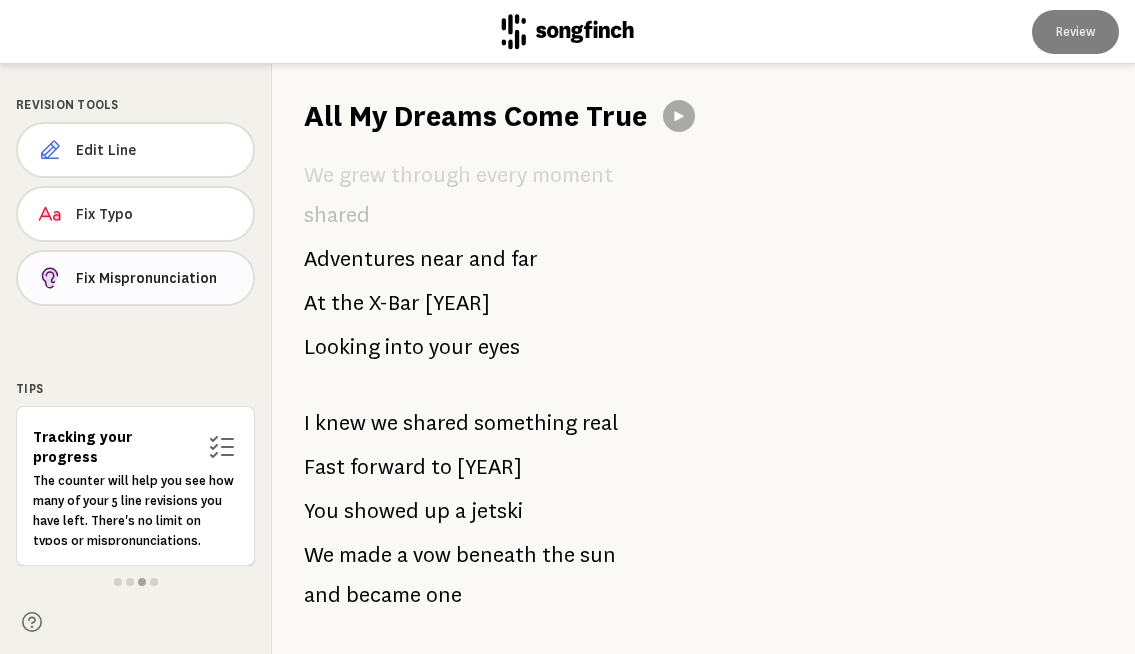 scroll, scrollTop: 456, scrollLeft: 0, axis: vertical 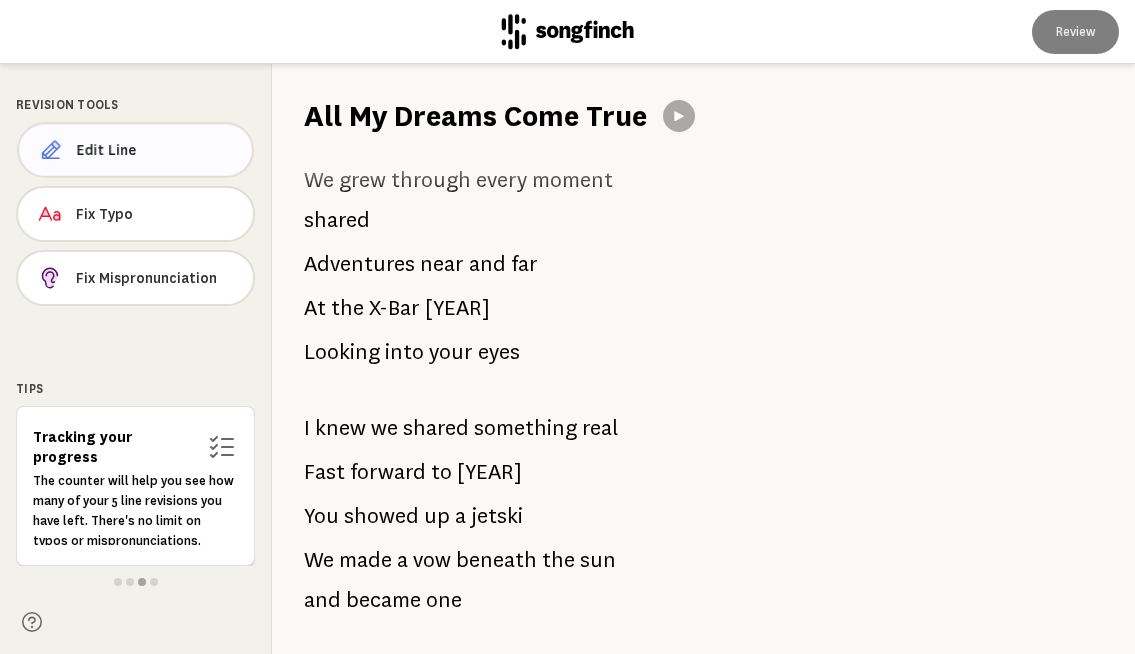 click on "Edit Line" at bounding box center (157, 150) 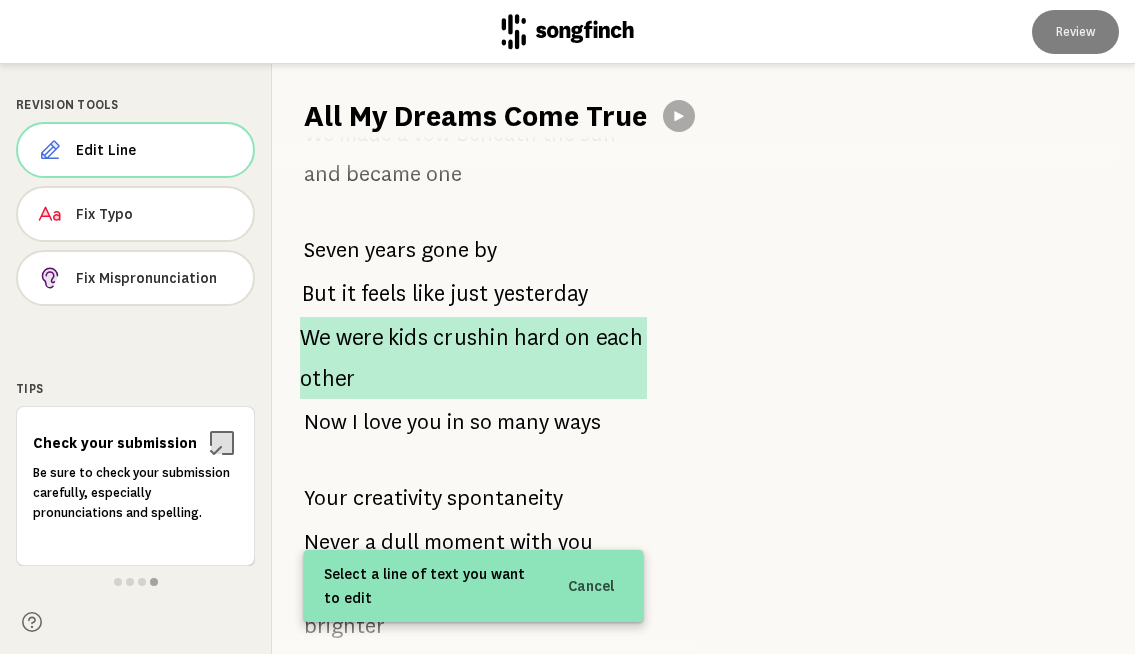 scroll, scrollTop: 856, scrollLeft: 0, axis: vertical 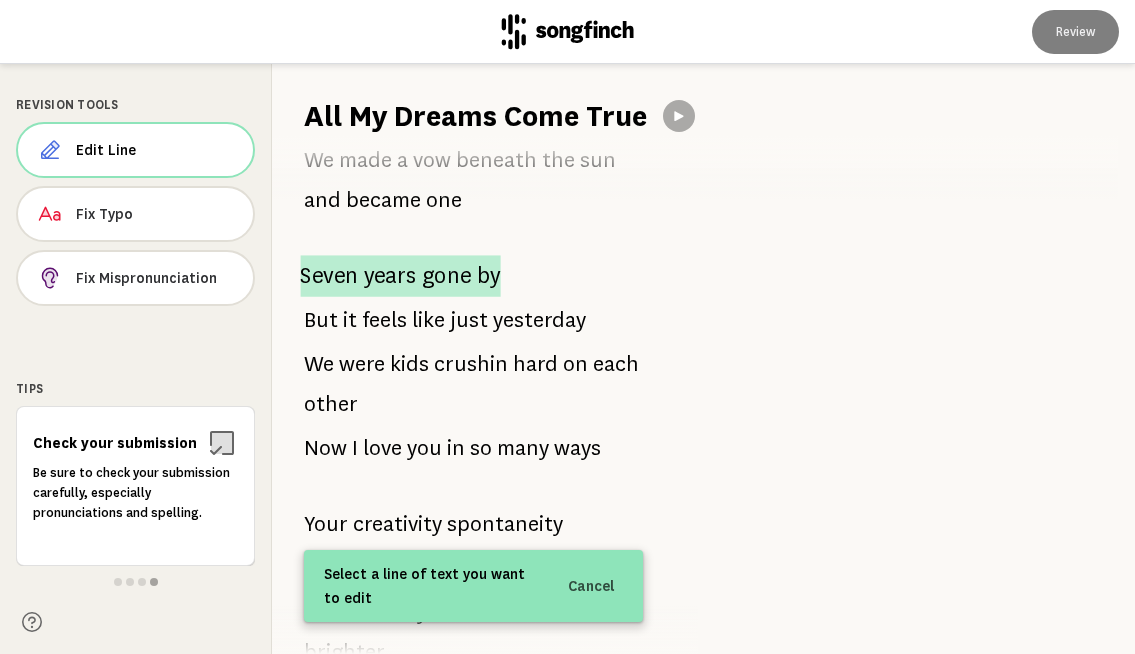 click on "by" at bounding box center [489, 276] 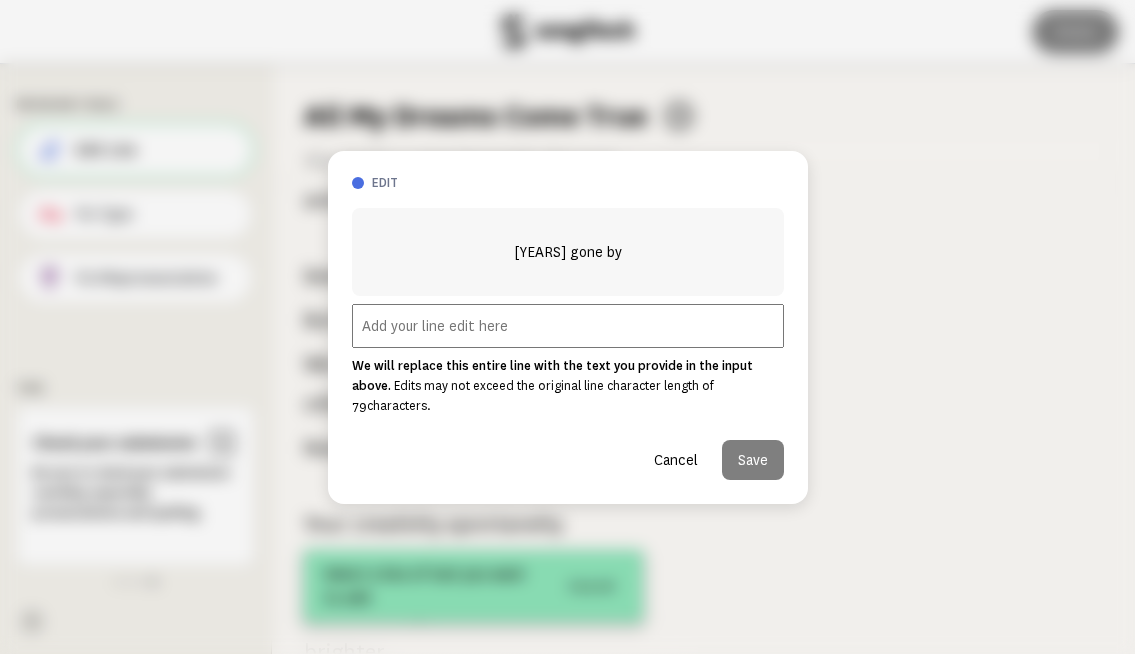 click at bounding box center [568, 326] 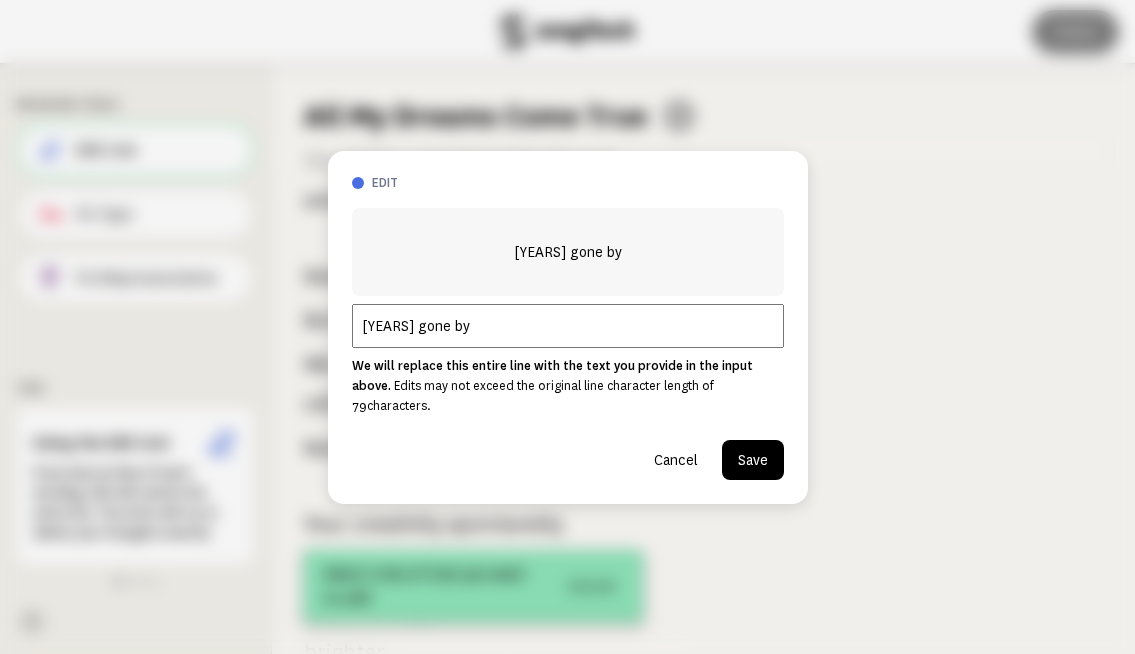 click on "[YEARS] gone by" at bounding box center [568, 326] 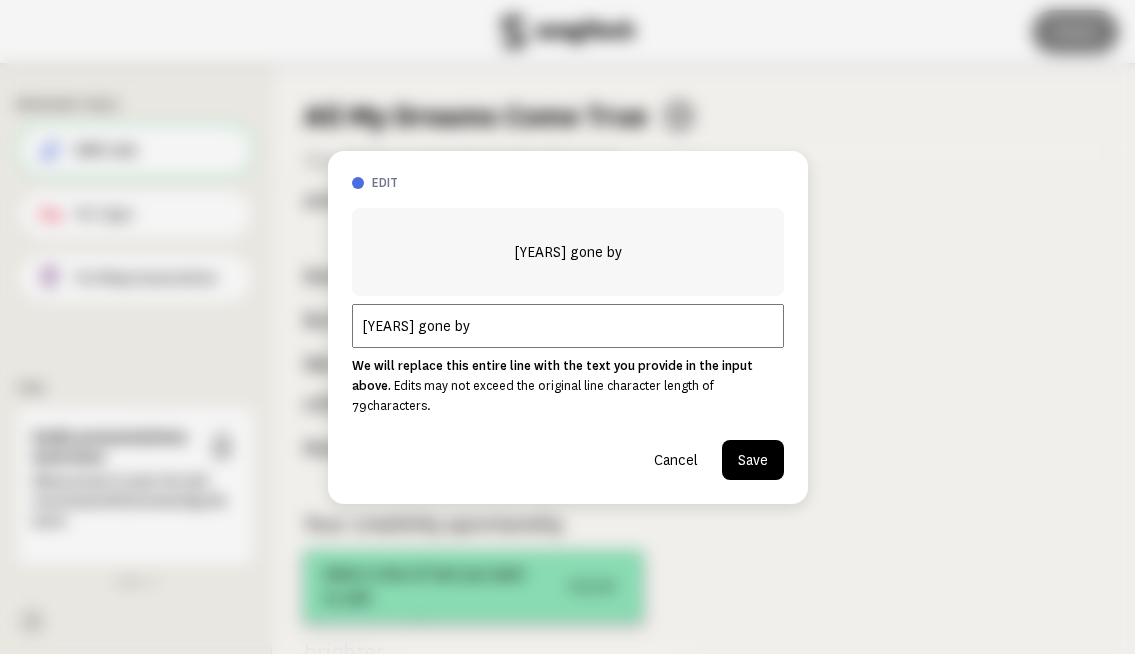 type on "[YEARS] gone by" 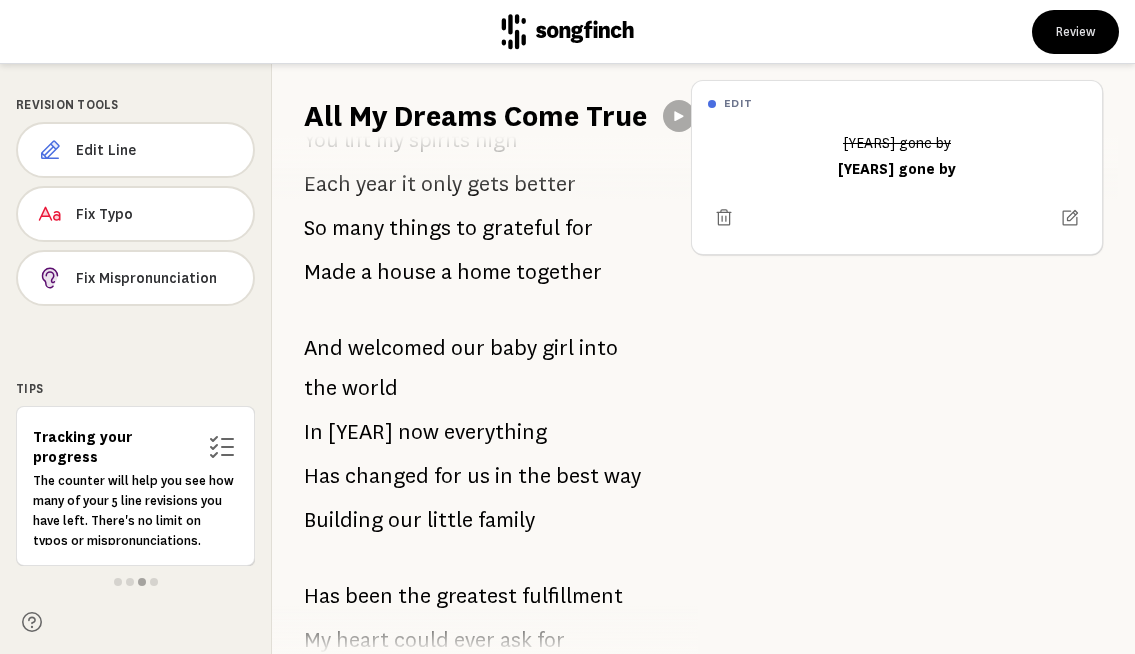 scroll, scrollTop: 1738, scrollLeft: 0, axis: vertical 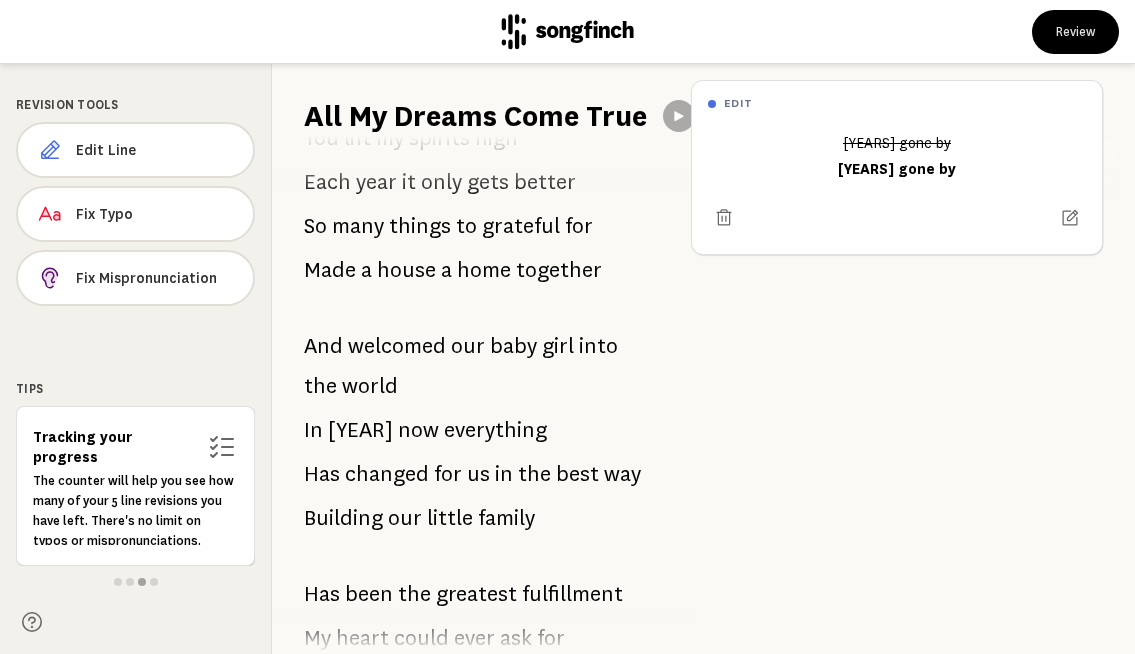 click on "And welcomed our baby girl into the world" at bounding box center (473, 366) 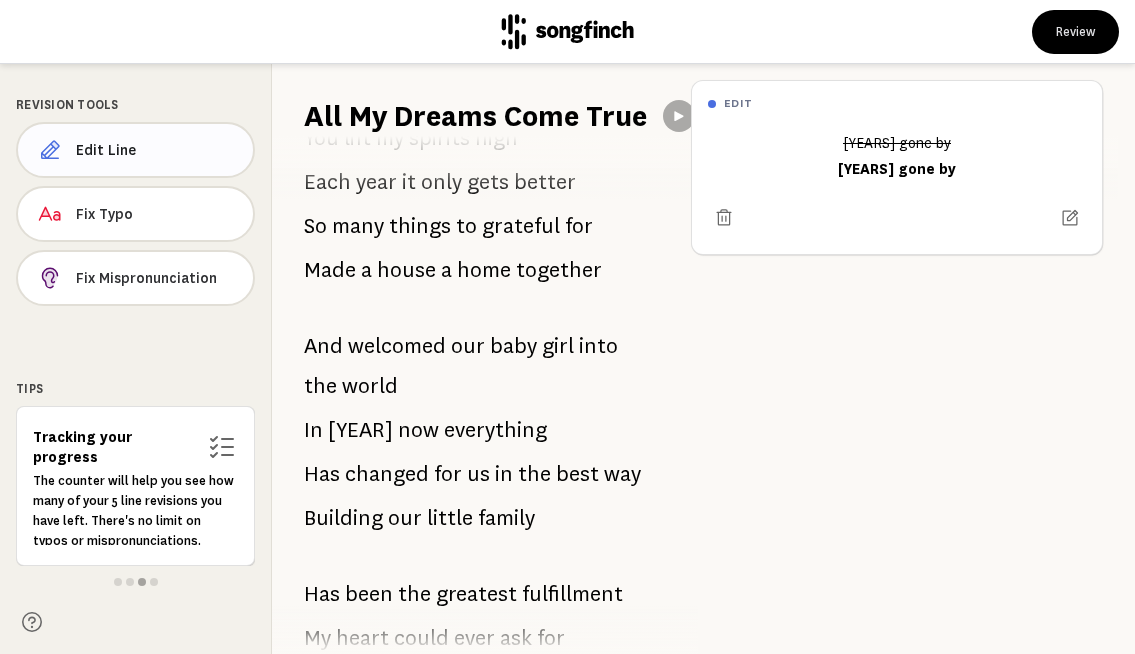 click on "Edit Line" at bounding box center (156, 150) 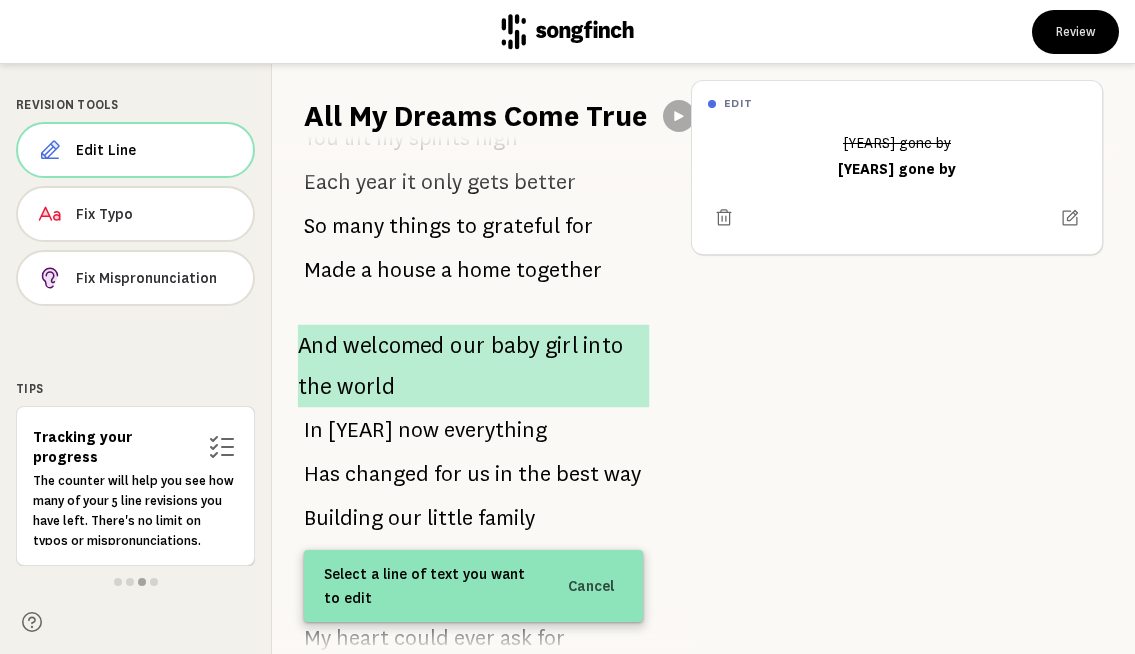 click on "welcomed" at bounding box center (394, 346) 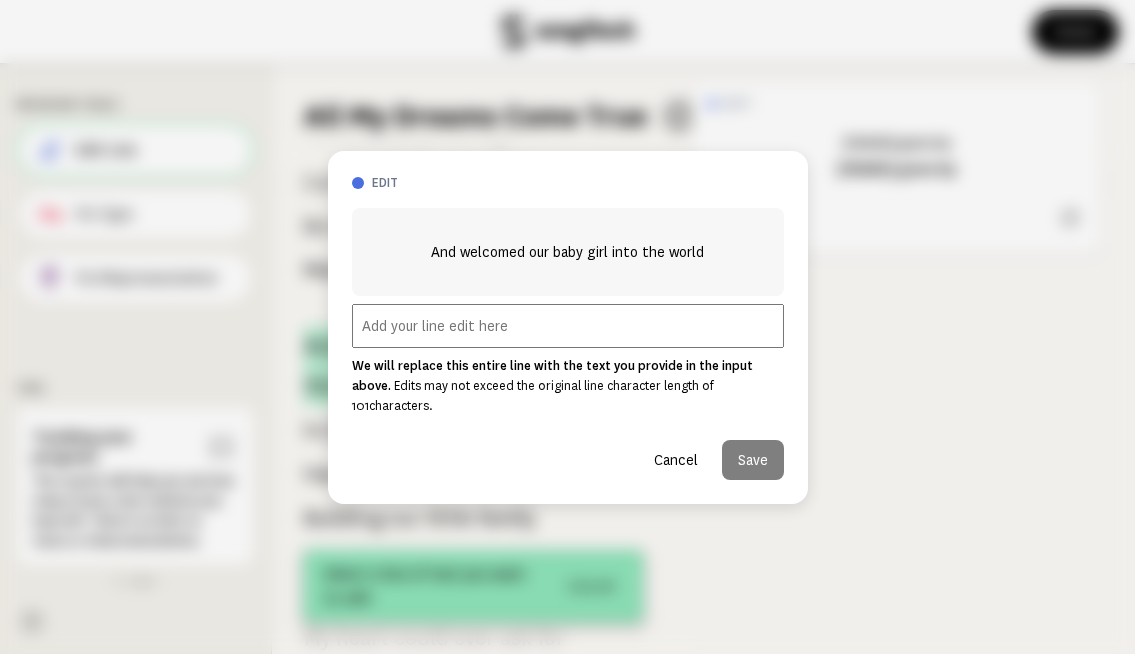 click at bounding box center (568, 326) 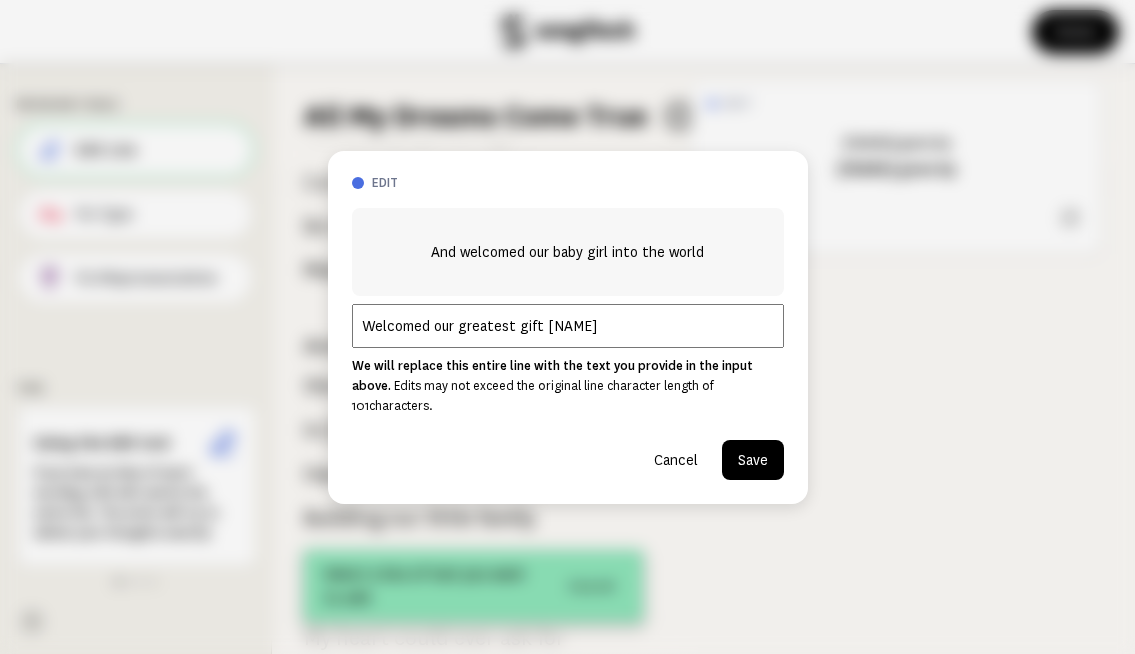 type on "Welcomed our greatest gift [NAME]" 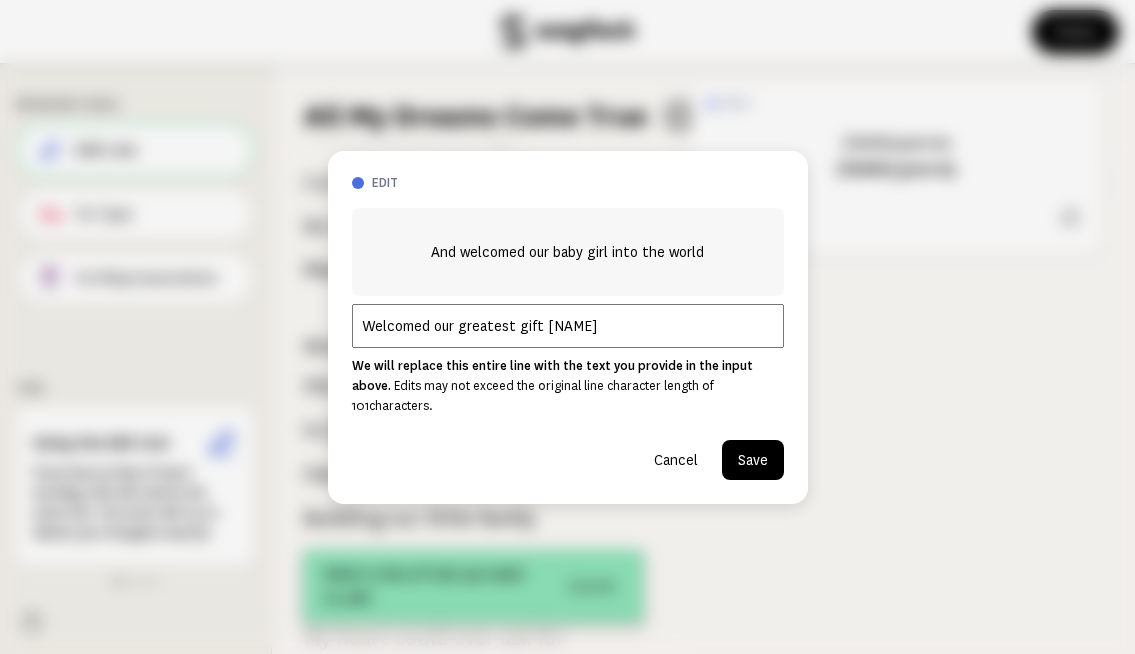 click on "Save" at bounding box center [753, 460] 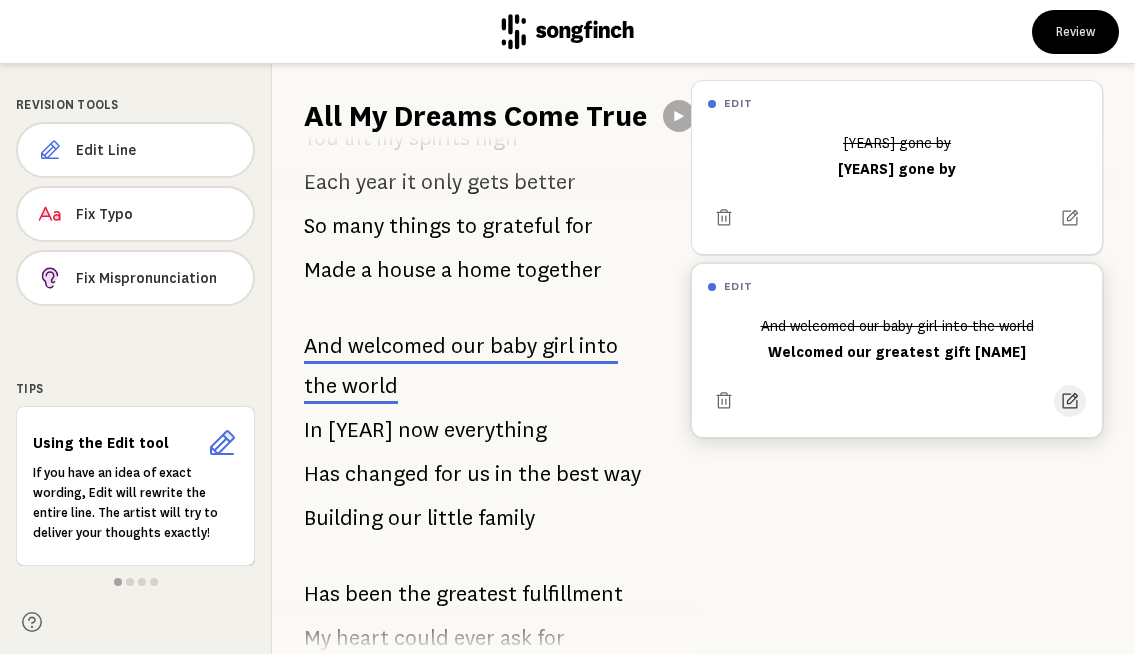 click 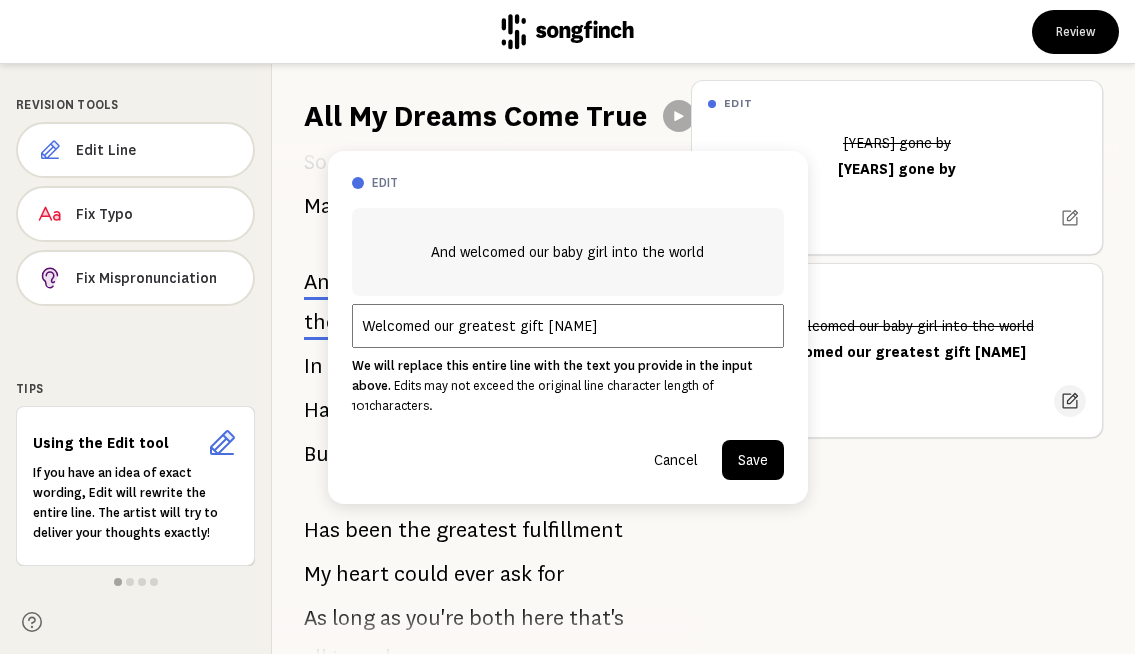 scroll, scrollTop: 1878, scrollLeft: 0, axis: vertical 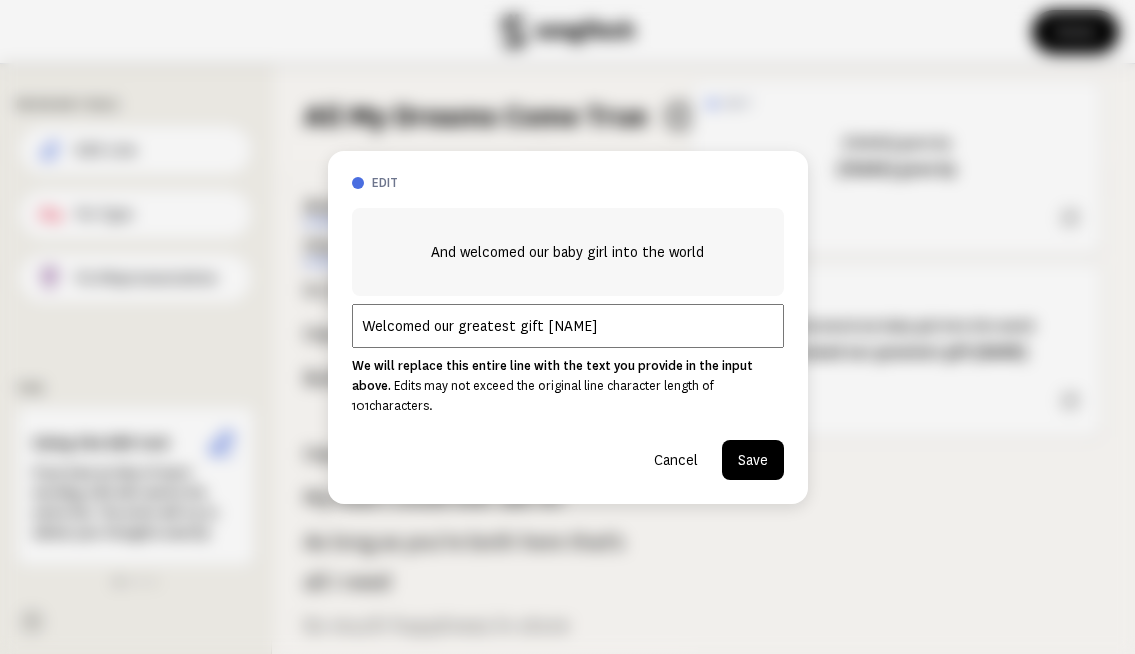 click on "Welcomed our greatest gift [NAME]" at bounding box center [568, 326] 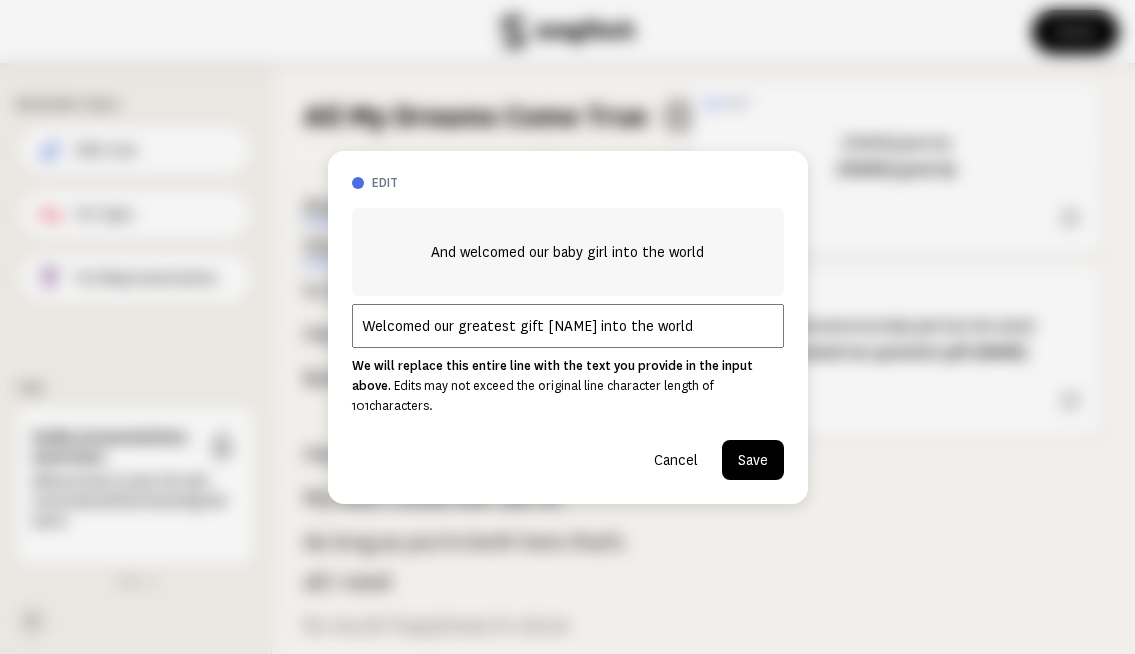 type on "Welcomed our greatest gift [NAME] into the world" 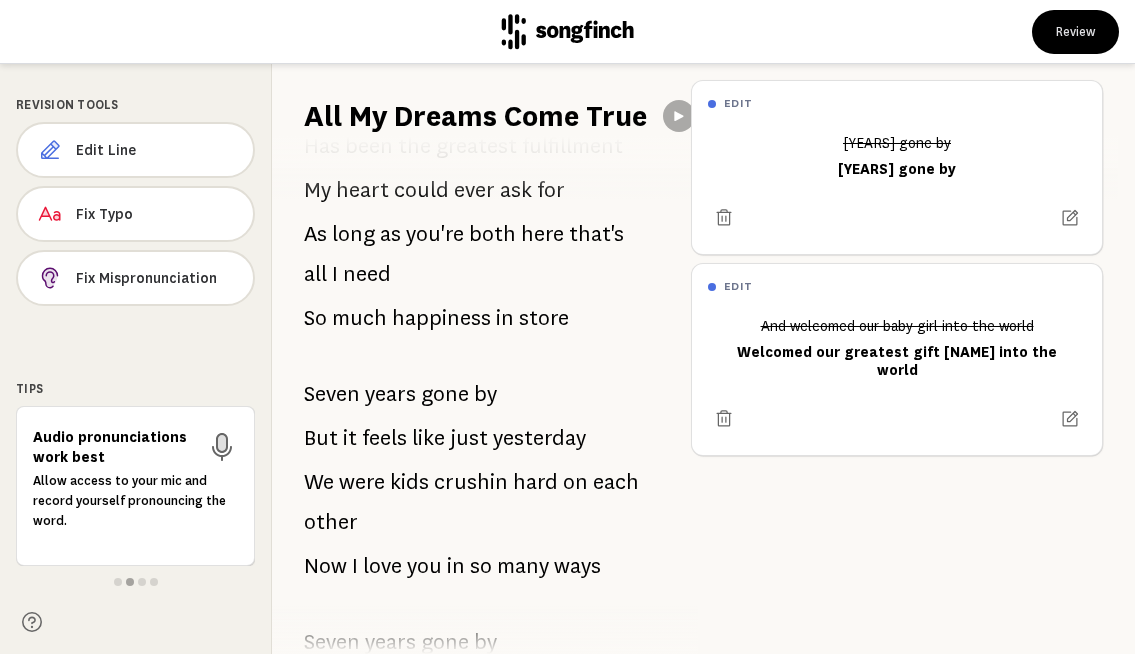 scroll, scrollTop: 2238, scrollLeft: 0, axis: vertical 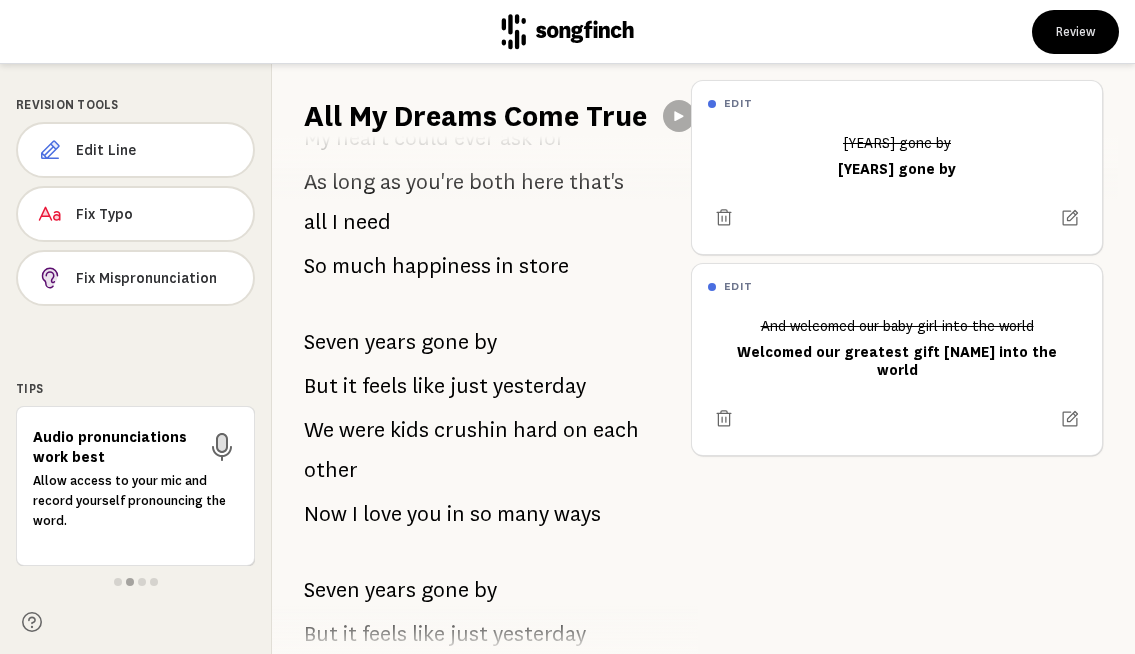 click on "years" at bounding box center [390, 342] 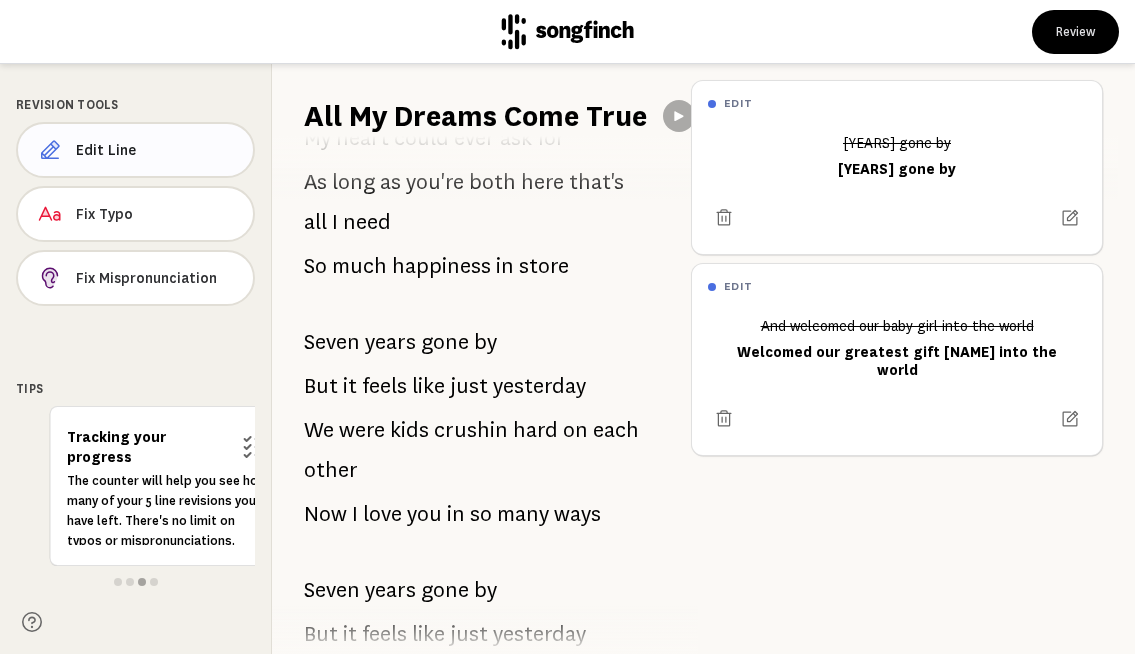 click on "Edit Line" at bounding box center [156, 150] 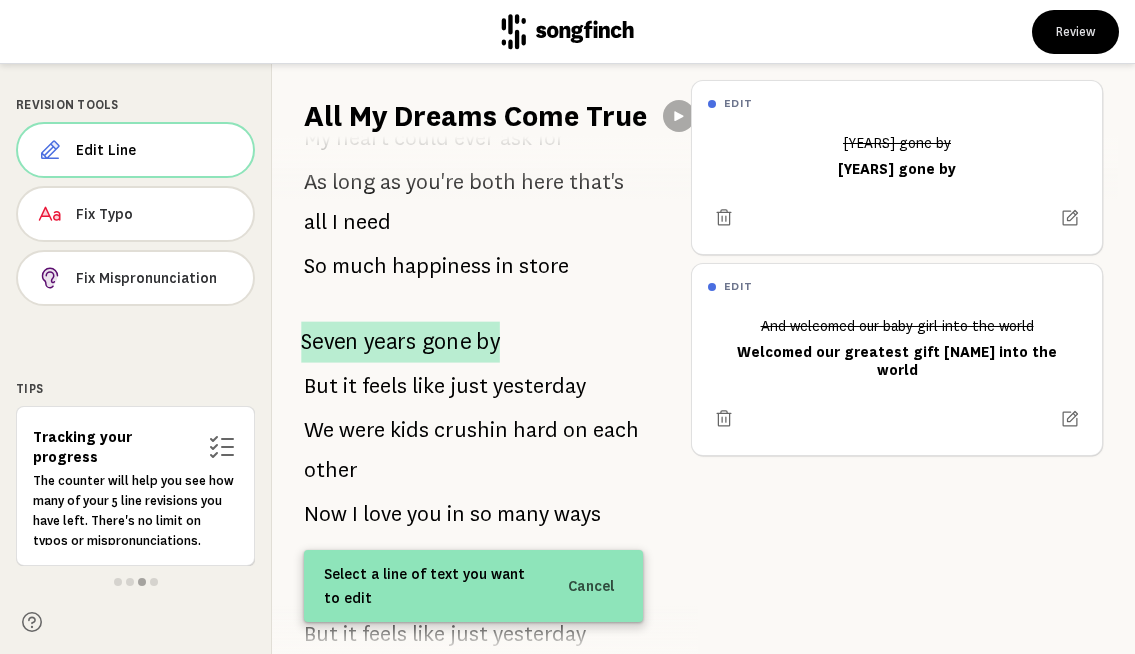 click on "Seven" at bounding box center (330, 341) 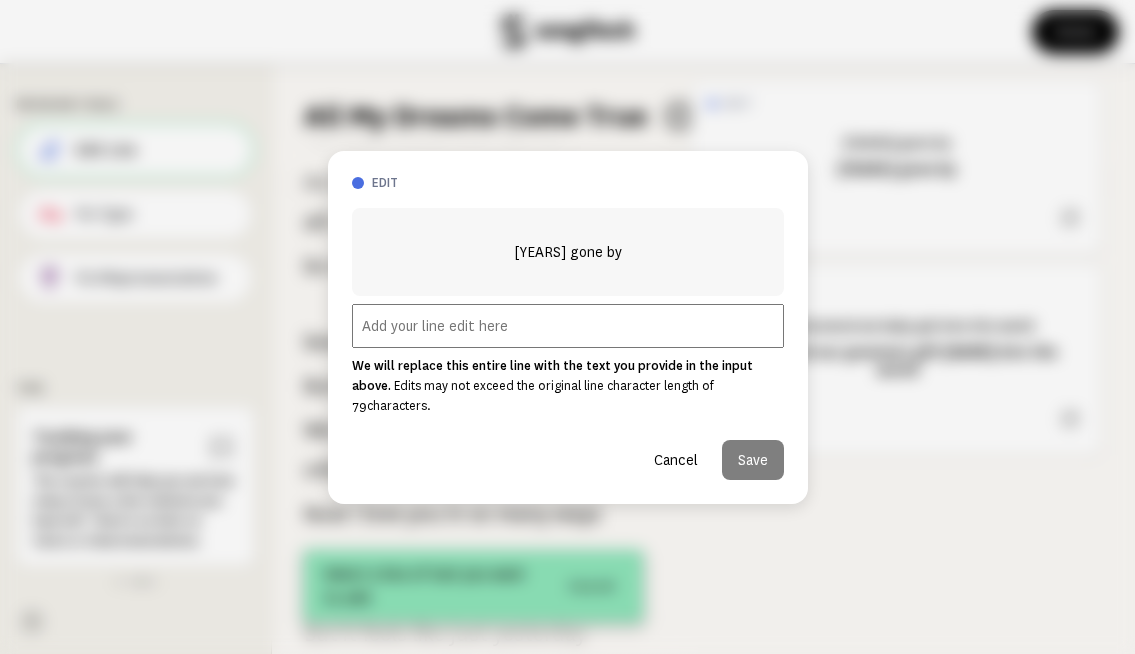 click at bounding box center (568, 326) 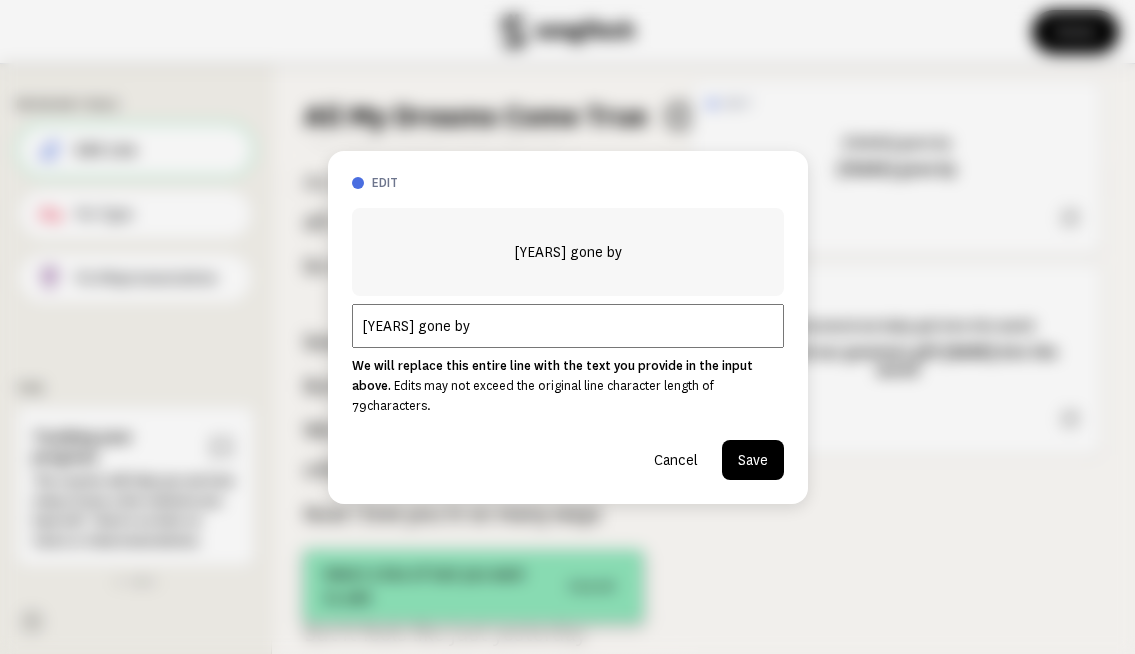 type on "[YEARS] gone by" 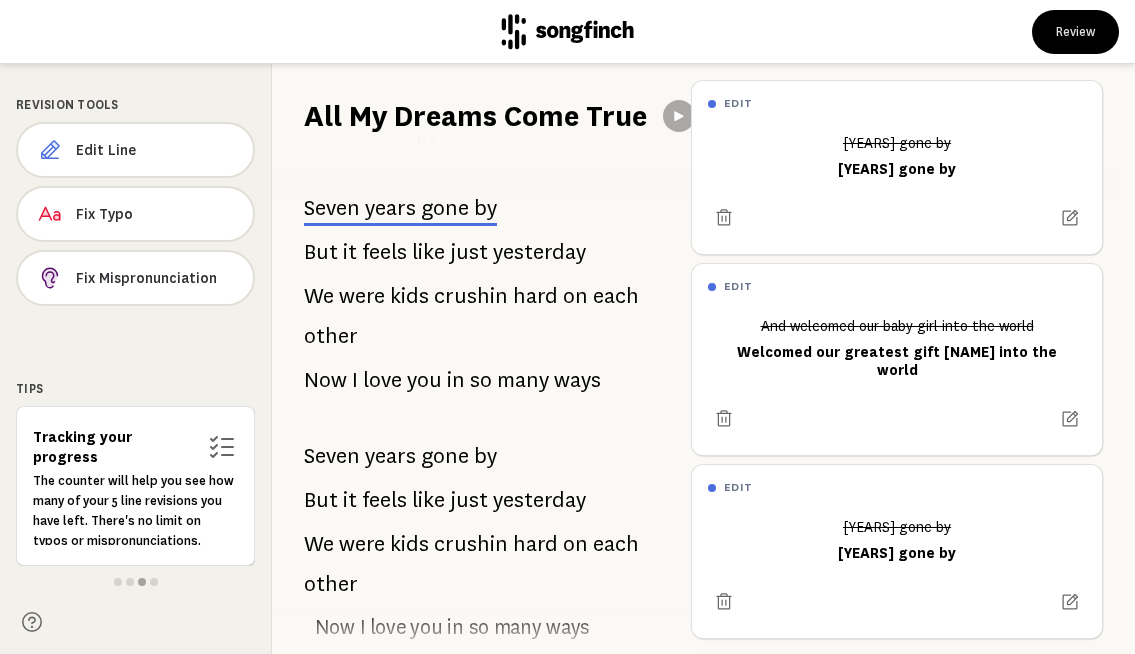 scroll, scrollTop: 2412, scrollLeft: 0, axis: vertical 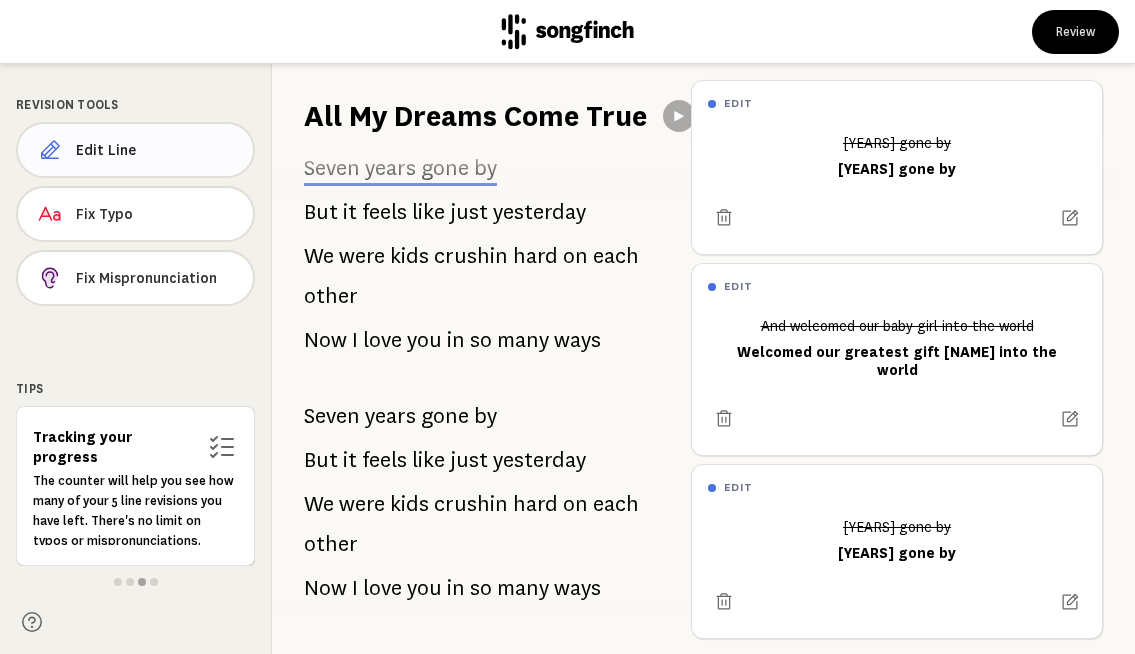 click on "Edit Line" at bounding box center (135, 150) 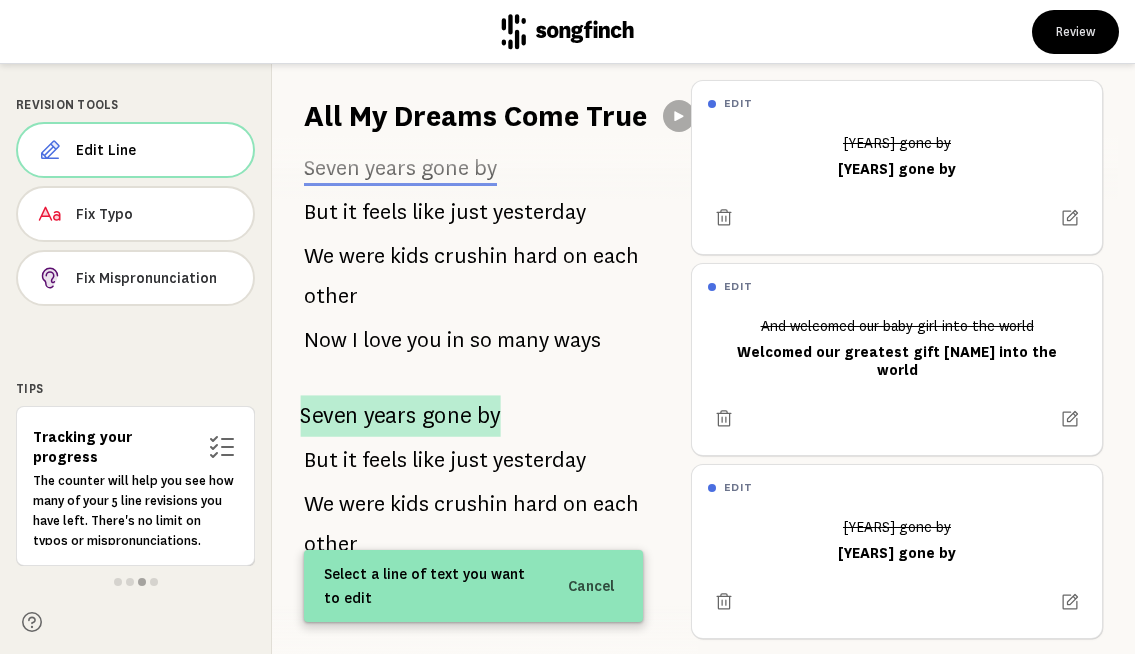 click on "years" at bounding box center (390, 416) 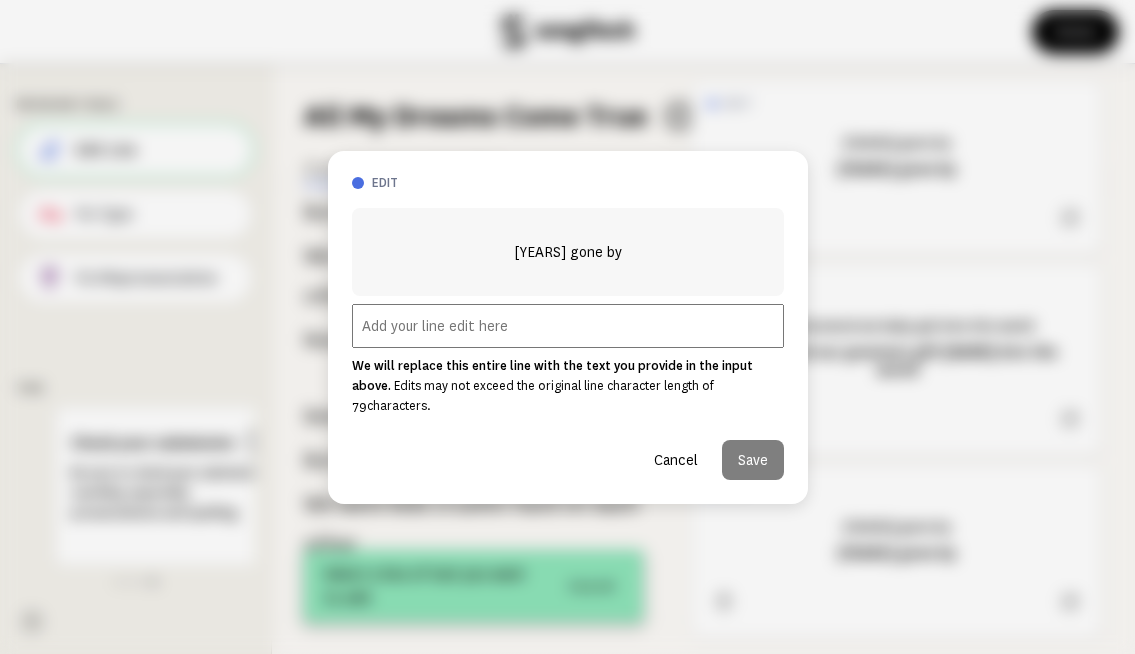 click at bounding box center [568, 326] 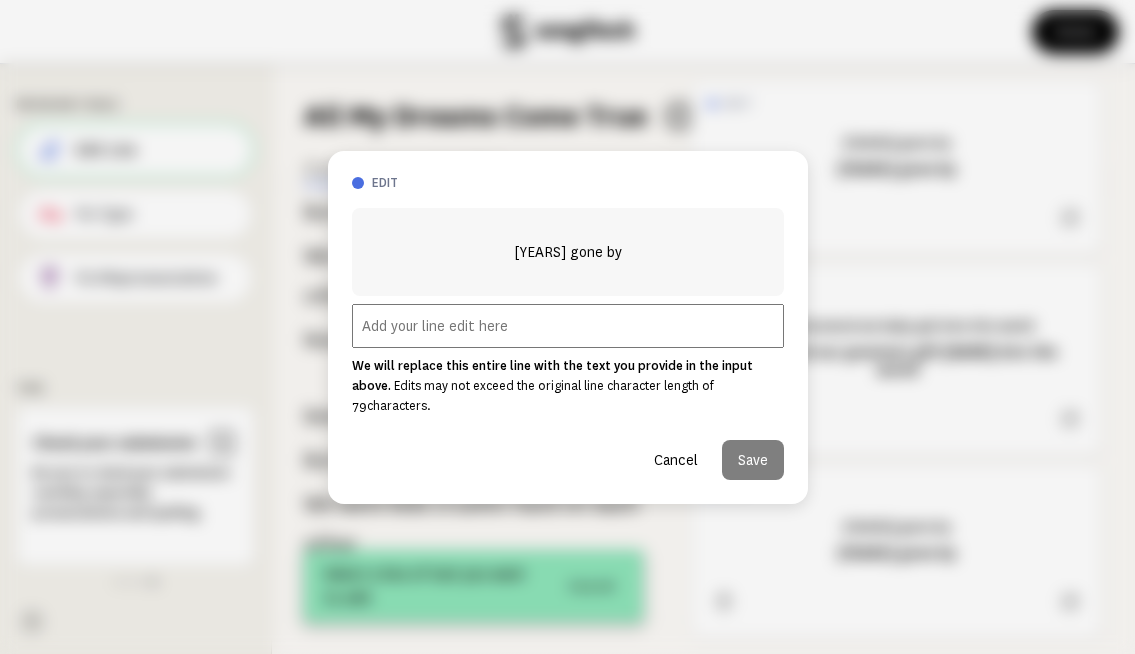 paste on "[YEARS] gone by" 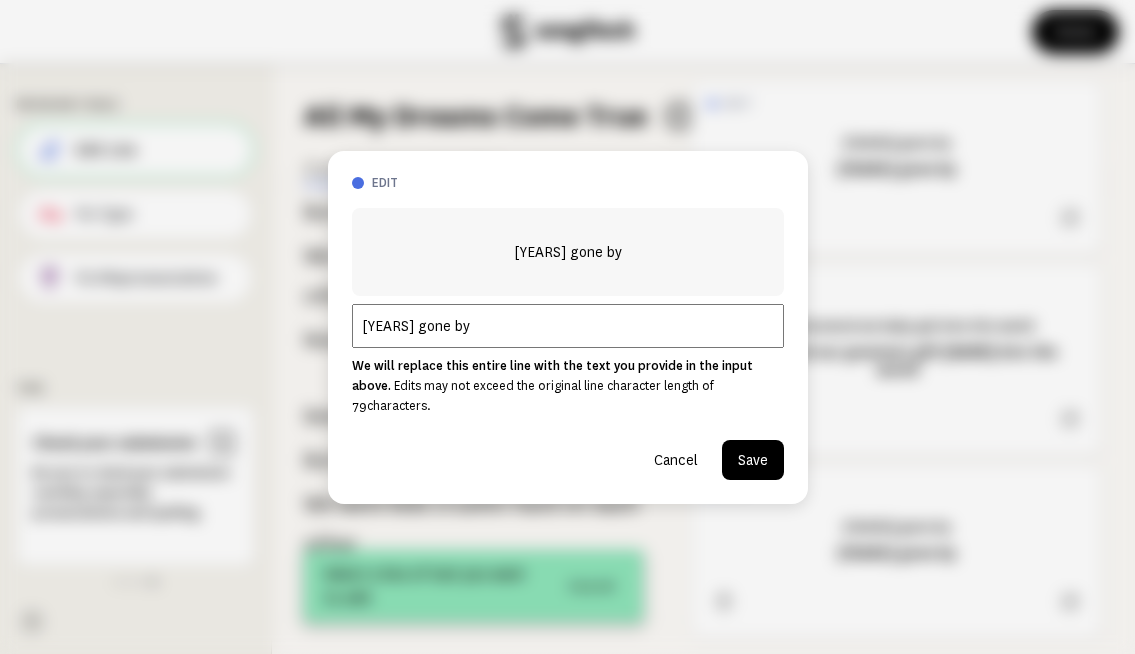 type on "[YEARS] gone by" 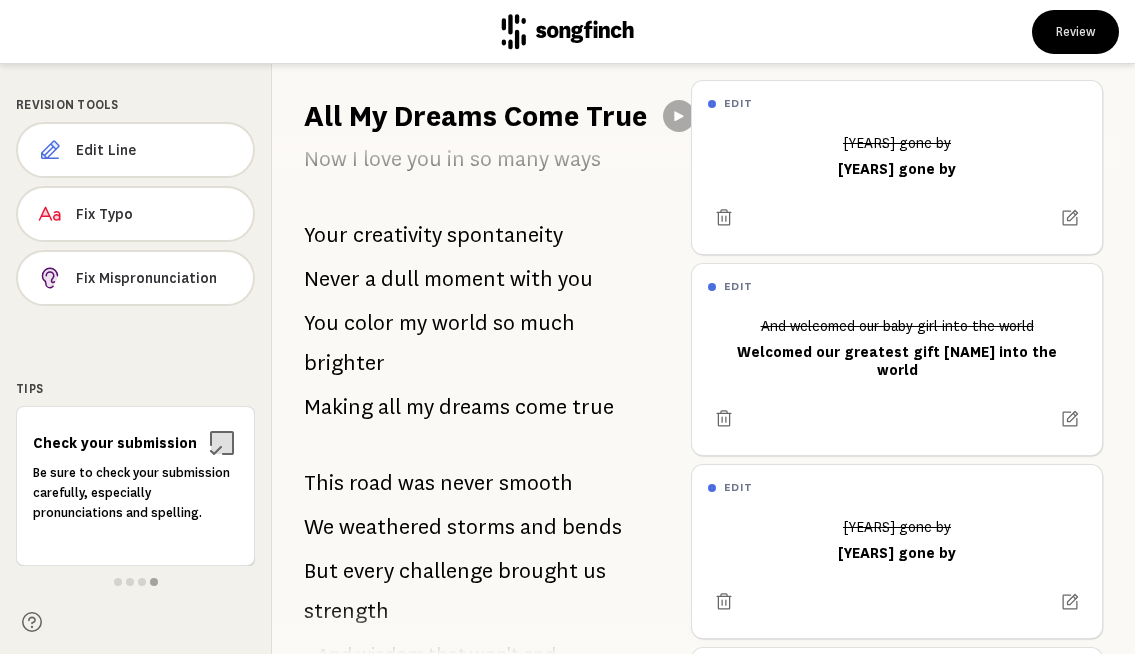 scroll, scrollTop: 1191, scrollLeft: 0, axis: vertical 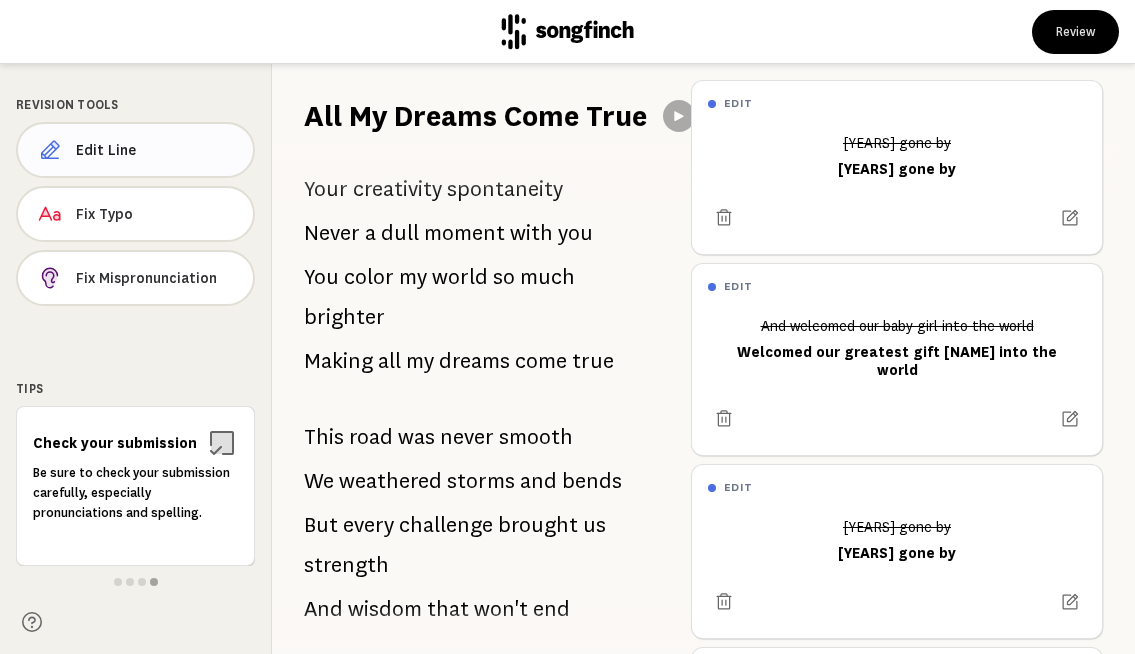 click on "Edit Line" at bounding box center [156, 150] 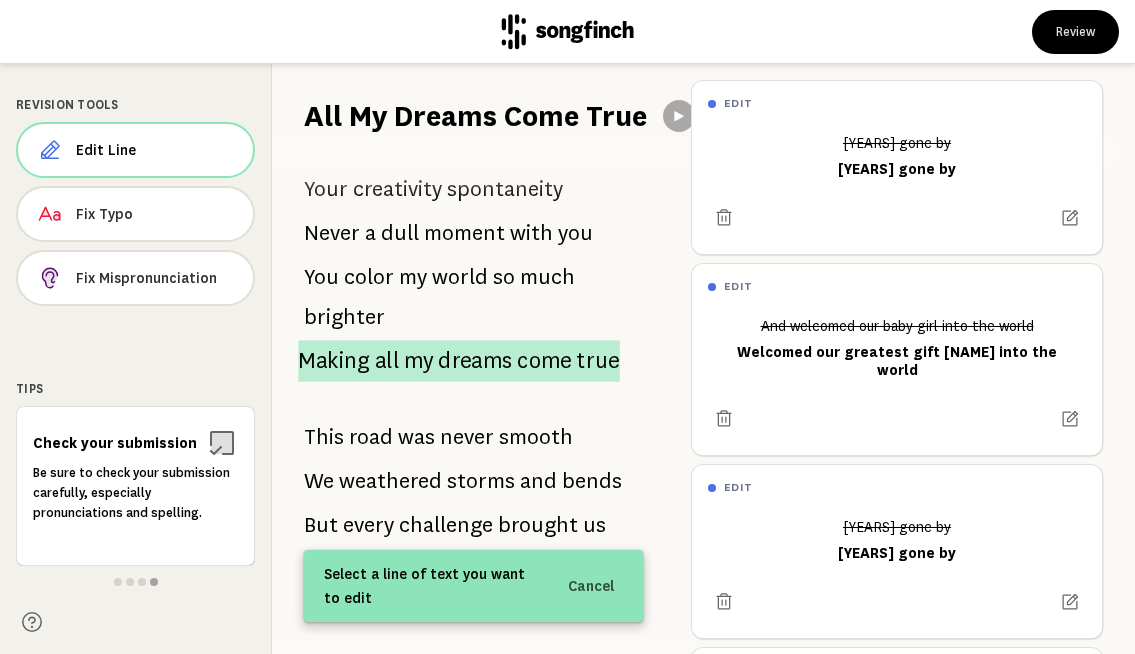 click on "my" at bounding box center [418, 361] 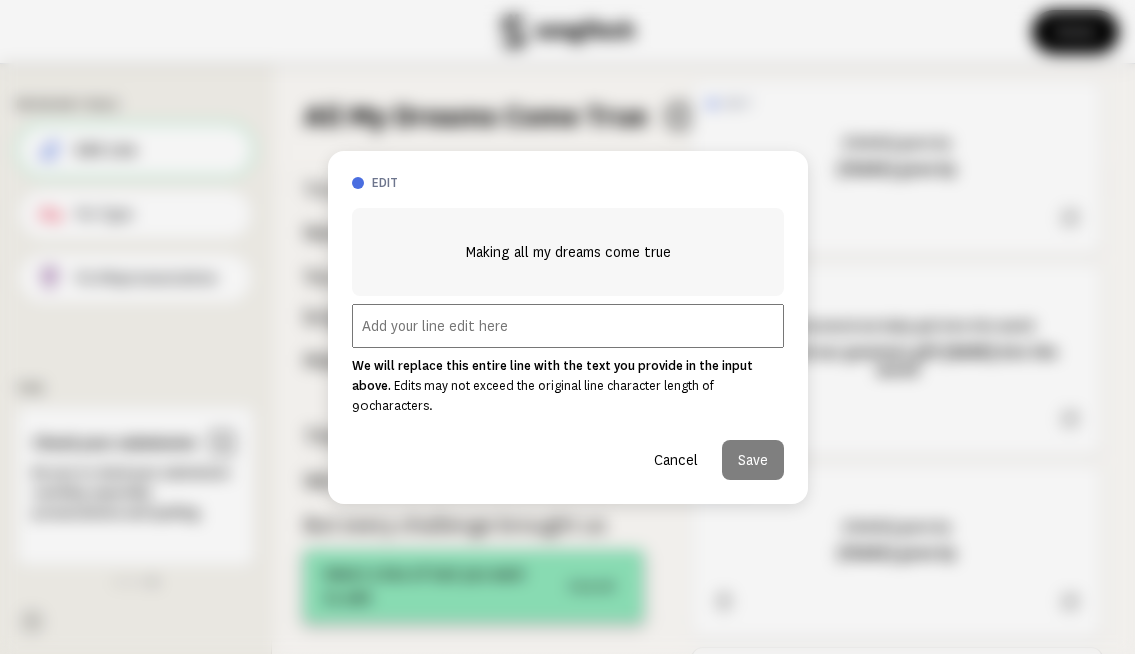 click at bounding box center (568, 326) 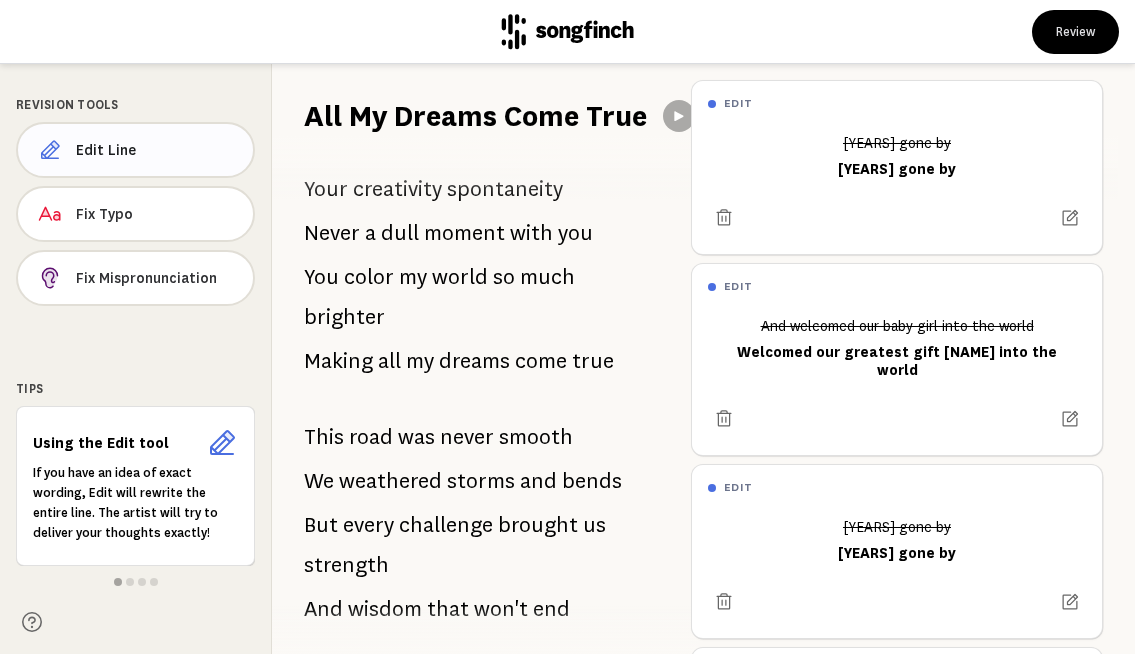 click on "Edit Line" at bounding box center [135, 150] 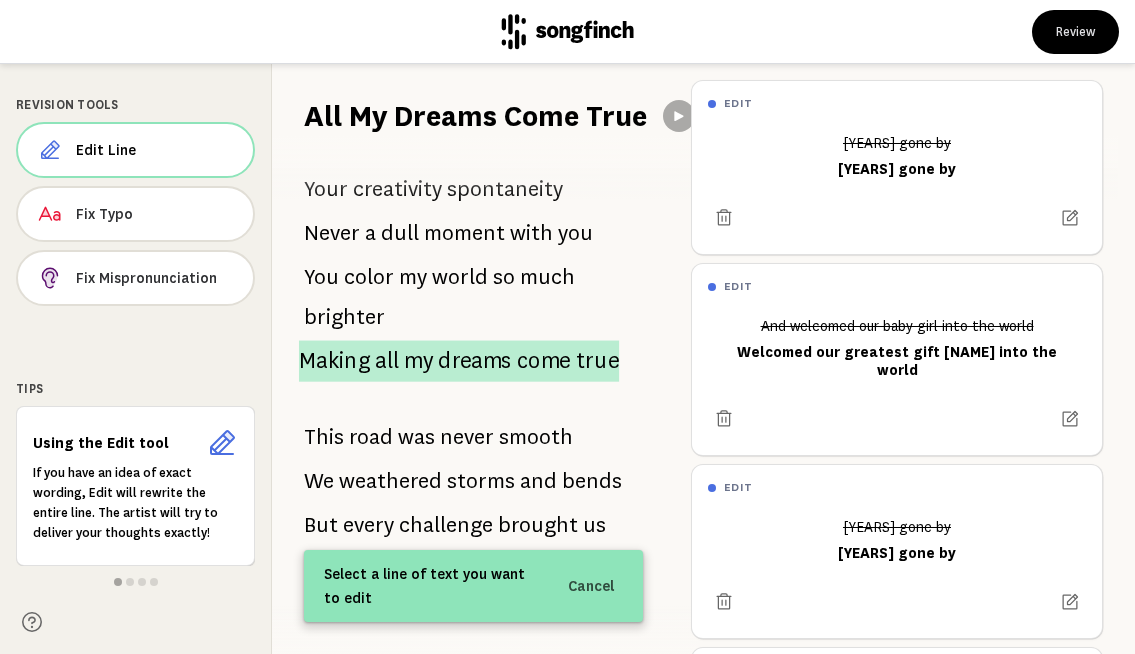 click on "dreams" at bounding box center (474, 360) 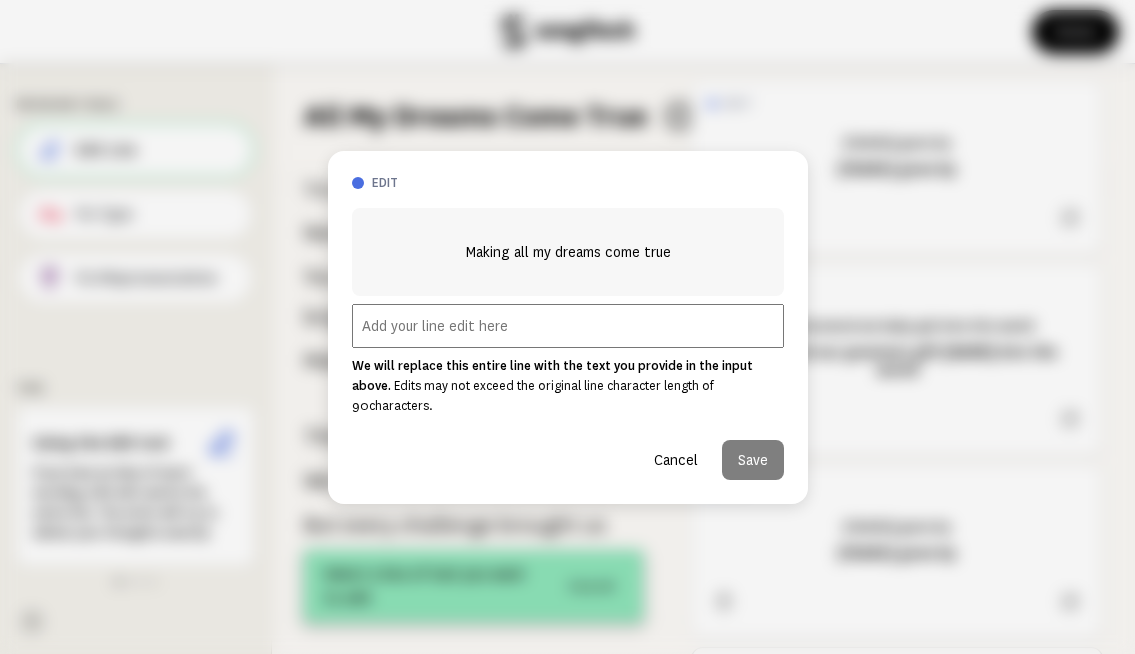 click at bounding box center [568, 326] 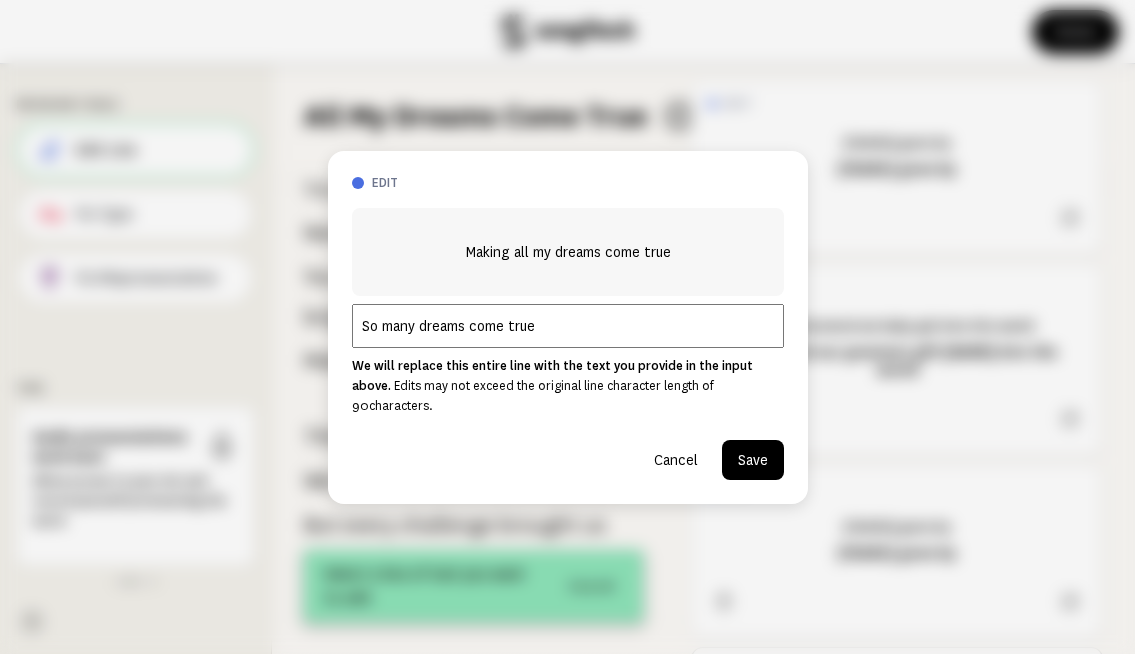 type on "So many dreams come true" 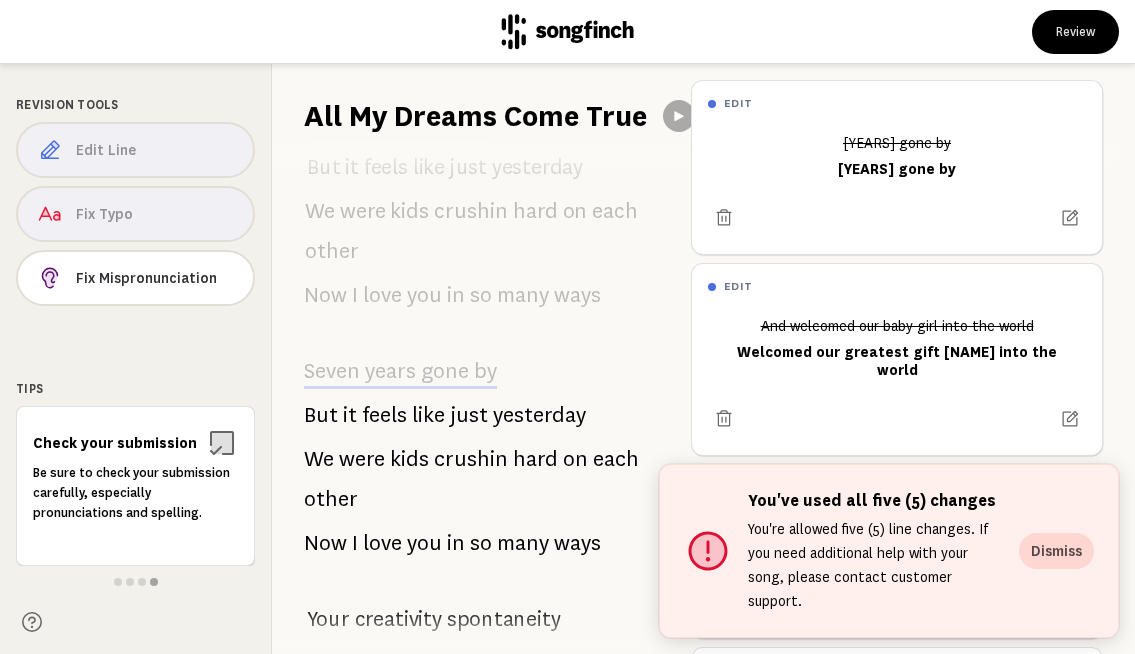 scroll, scrollTop: 2714, scrollLeft: 0, axis: vertical 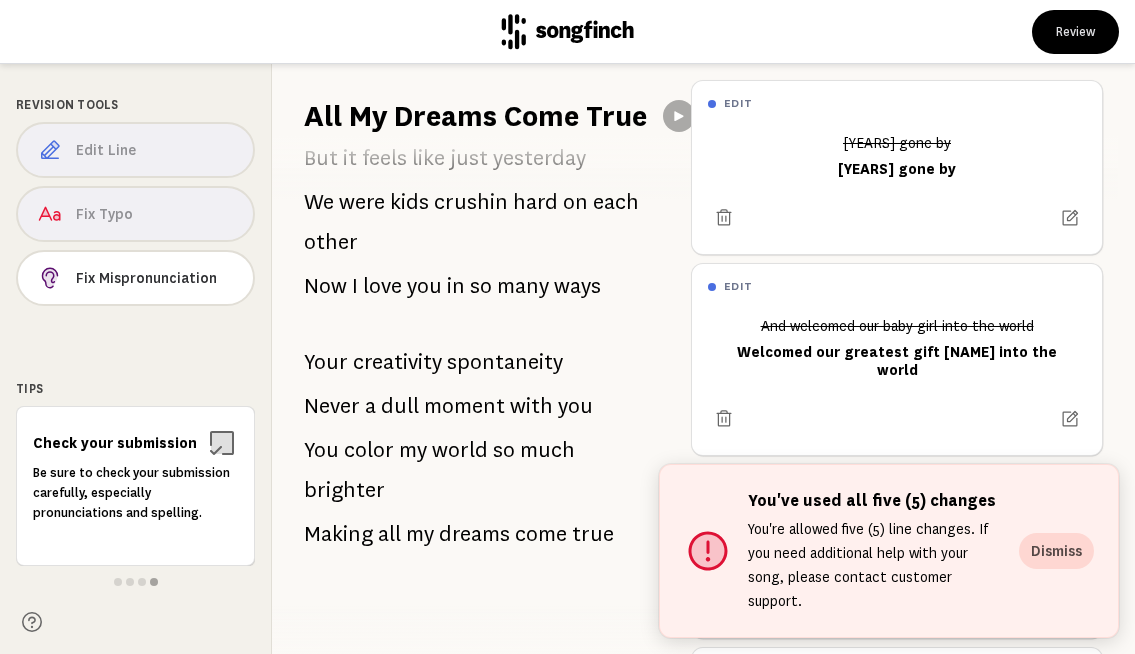 click on "dreams" at bounding box center (474, 534) 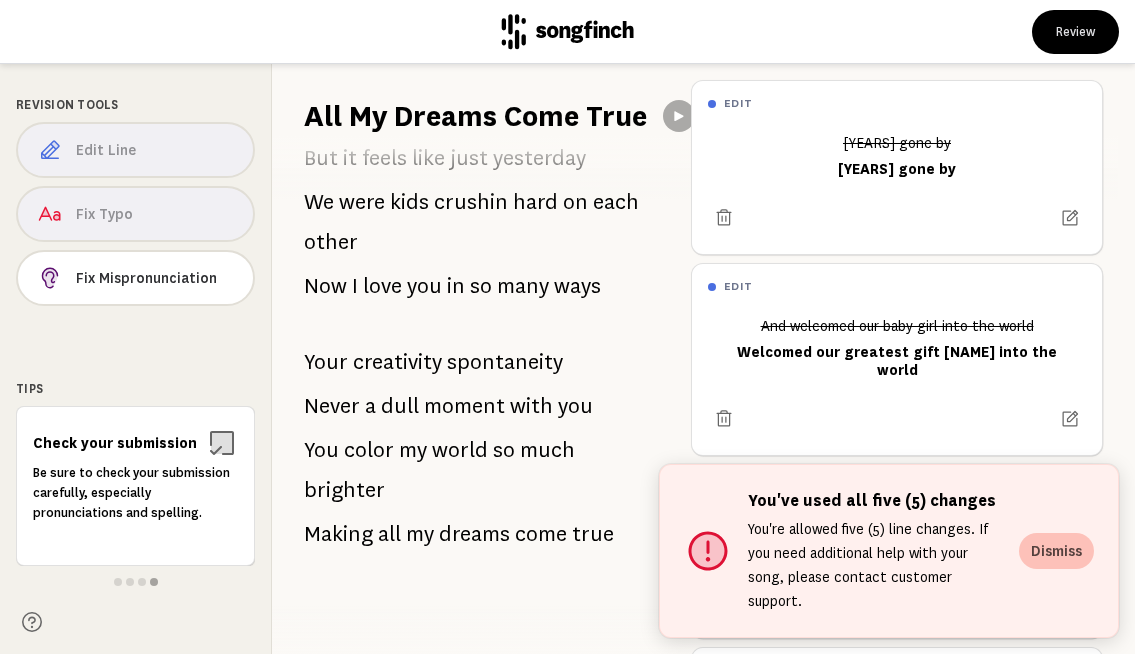 click on "Dismiss" at bounding box center (1056, 551) 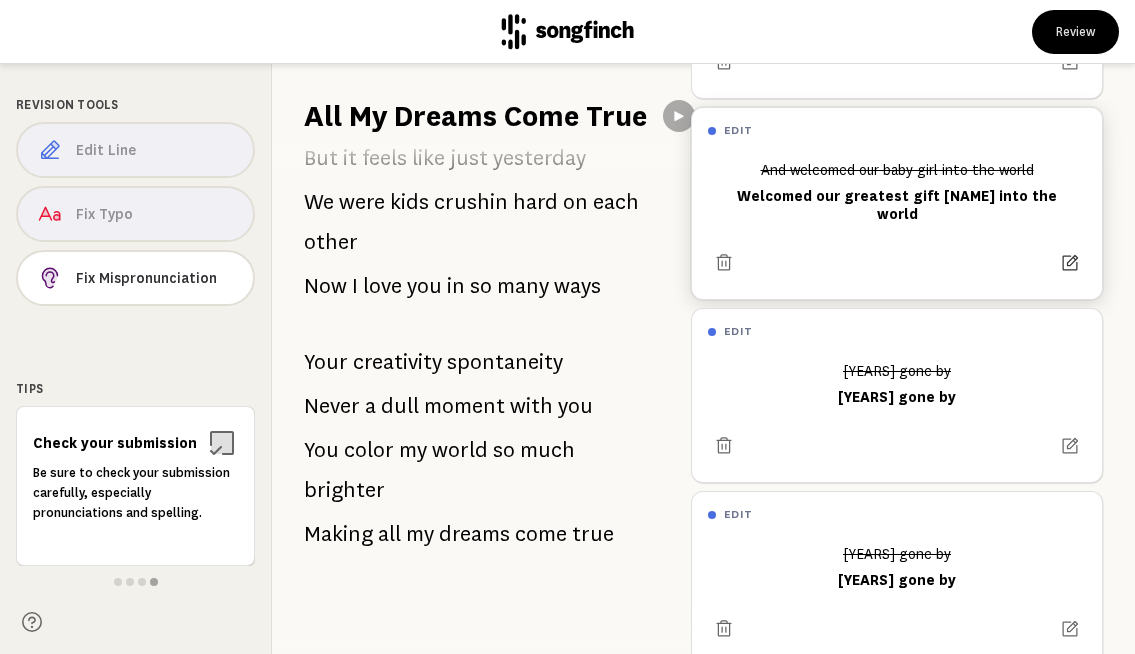 scroll, scrollTop: 360, scrollLeft: 0, axis: vertical 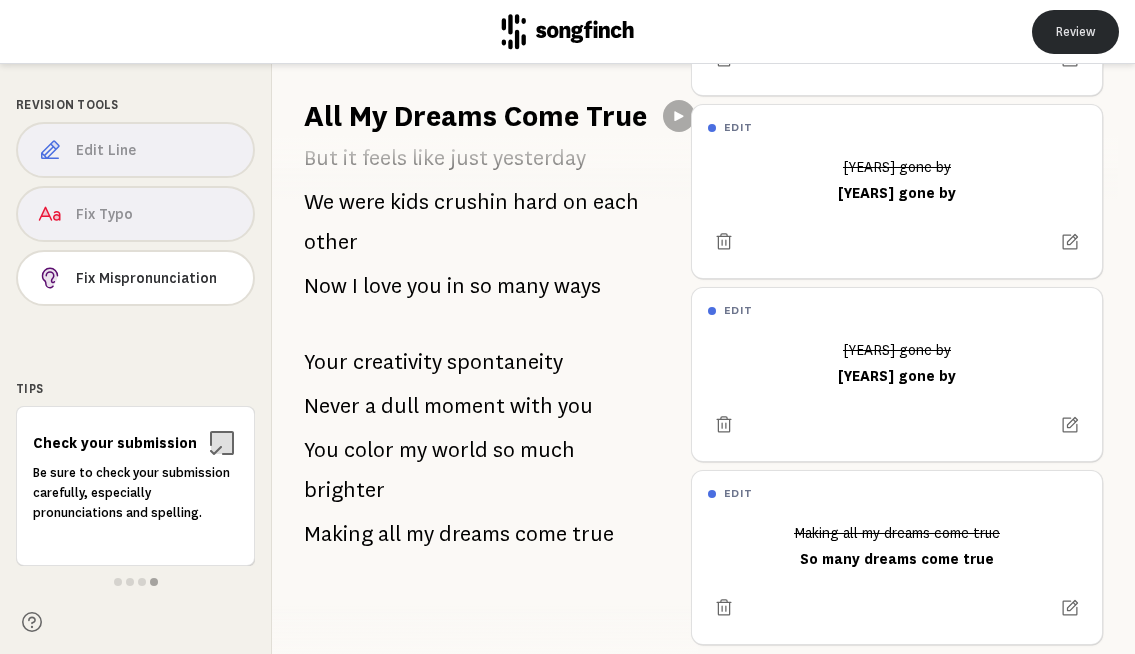 click on "Review" at bounding box center (1075, 32) 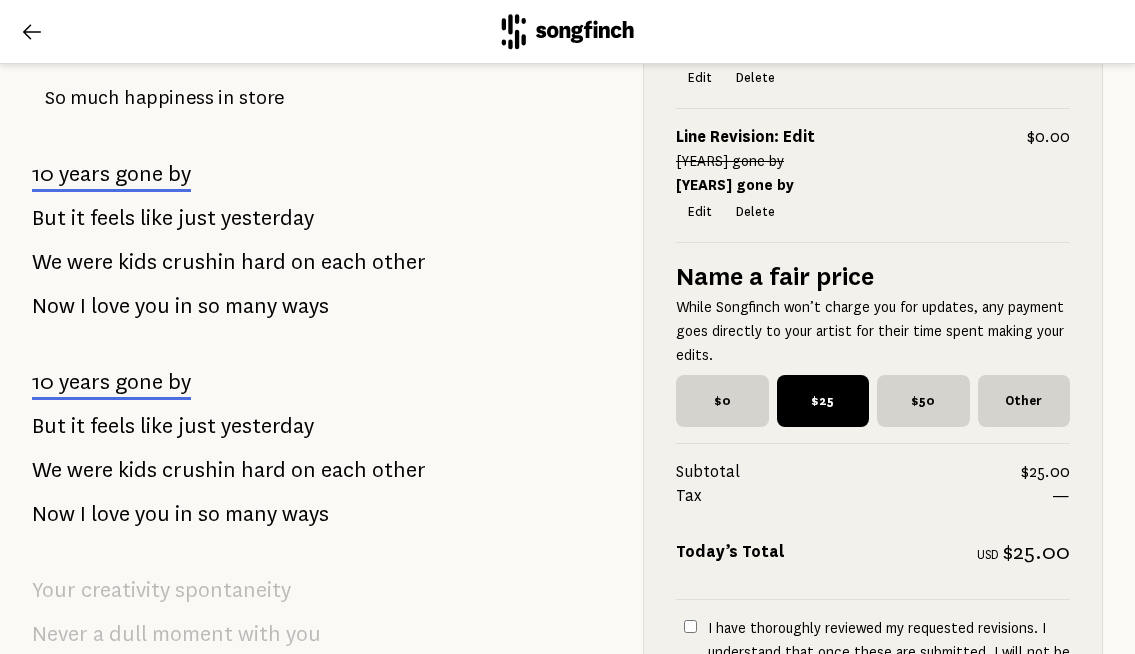 scroll, scrollTop: 2208, scrollLeft: 0, axis: vertical 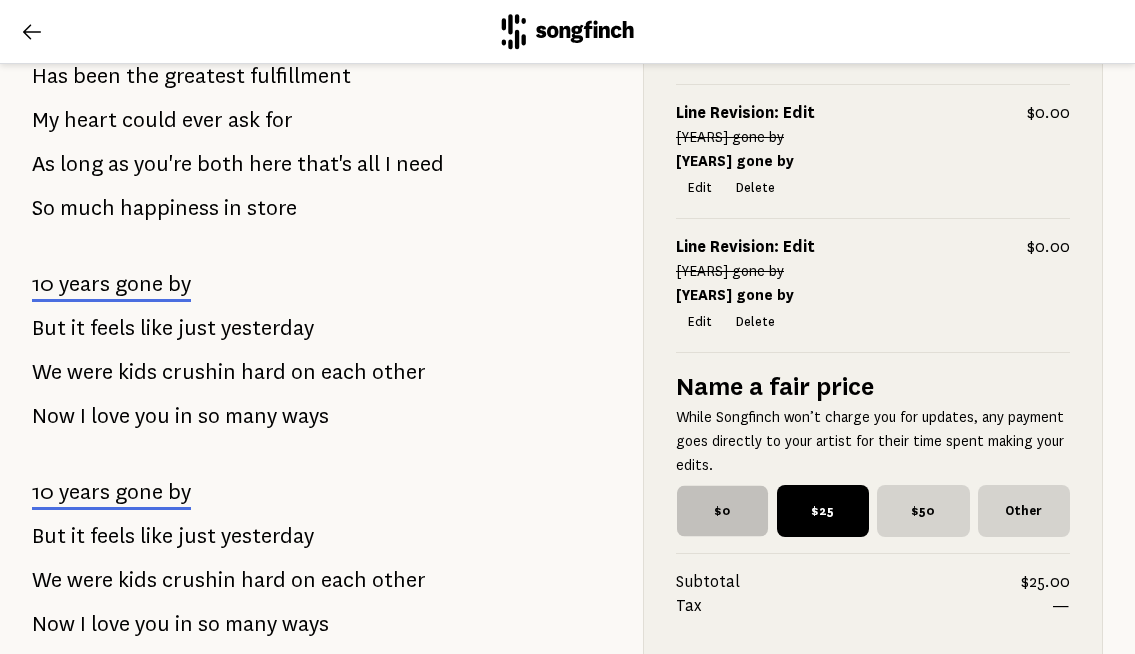 click on "$0" at bounding box center (722, 511) 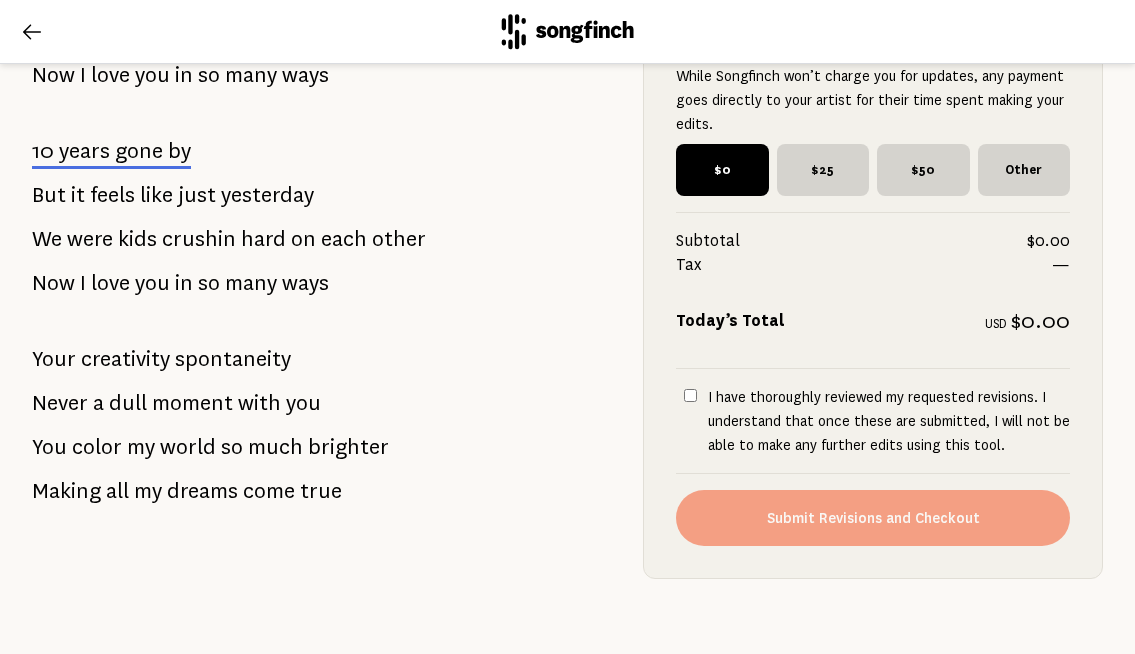 scroll, scrollTop: 2578, scrollLeft: 0, axis: vertical 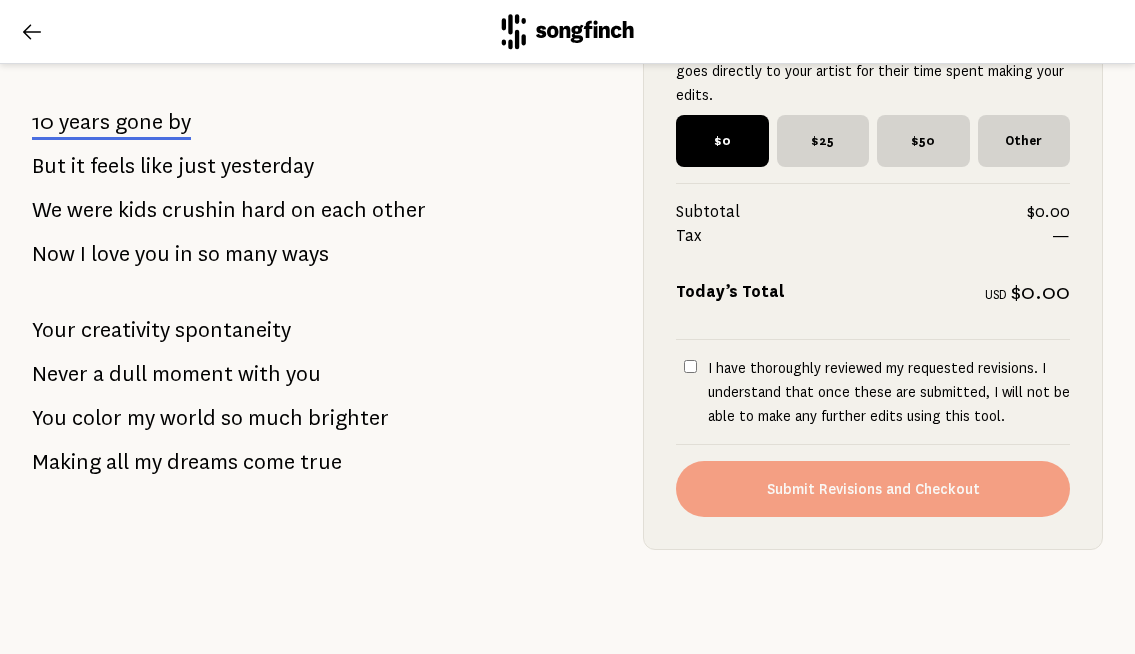 click on "I have thoroughly reviewed my requested revisions. I understand that once these are submitted, I will not be able to make any further edits using this tool." at bounding box center (690, 366) 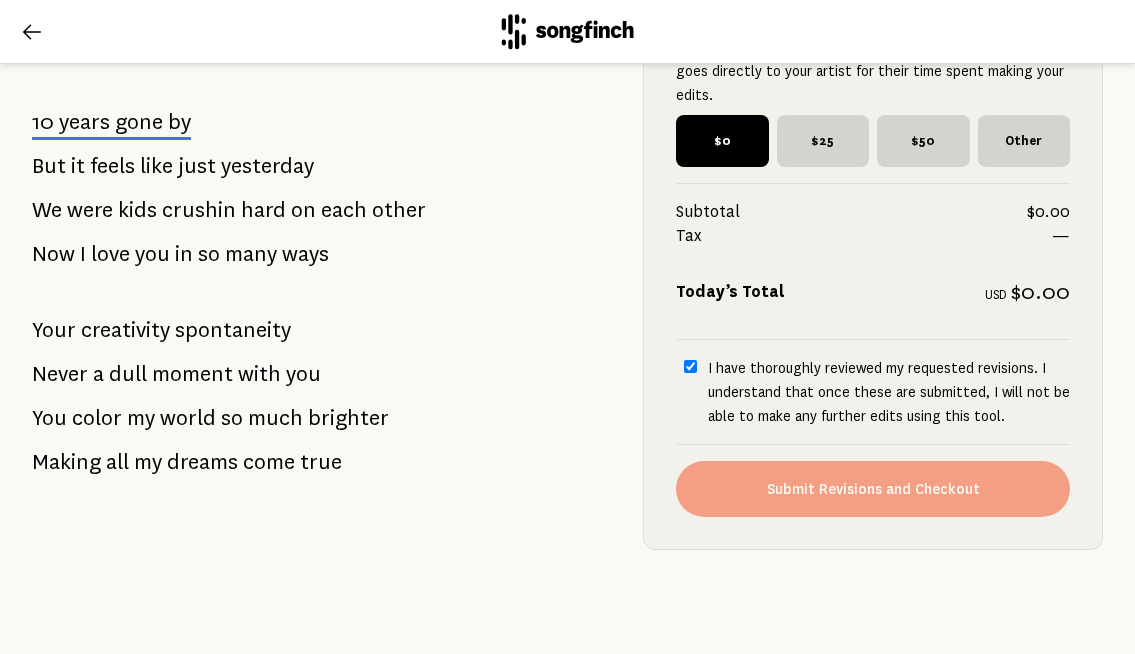 checkbox on "true" 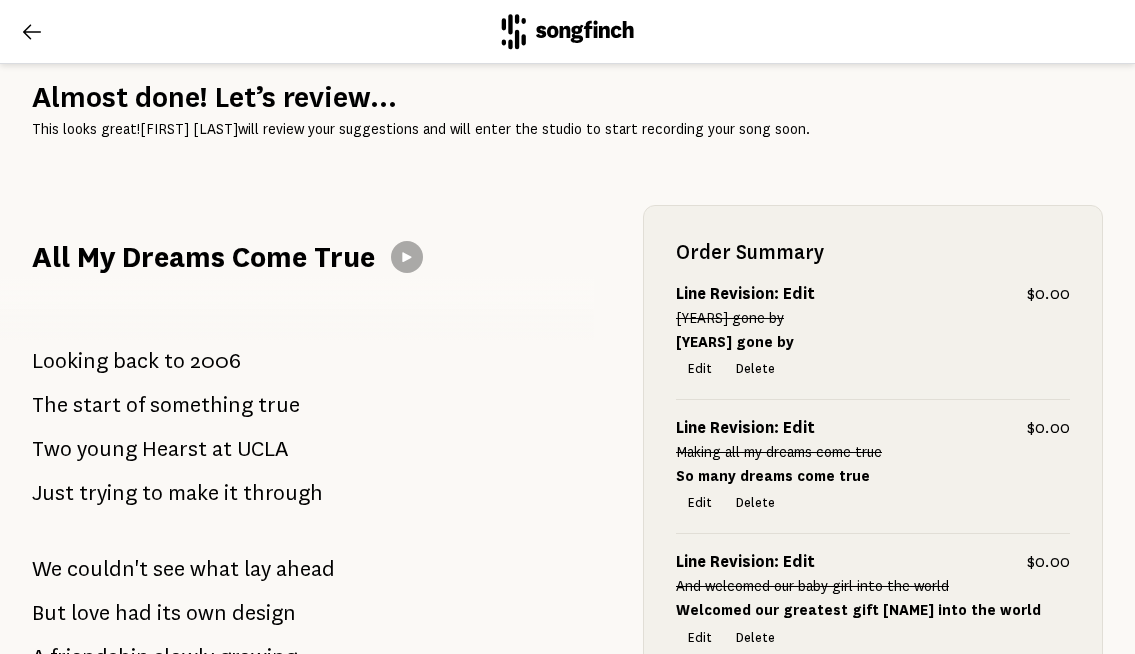 scroll, scrollTop: 31, scrollLeft: 0, axis: vertical 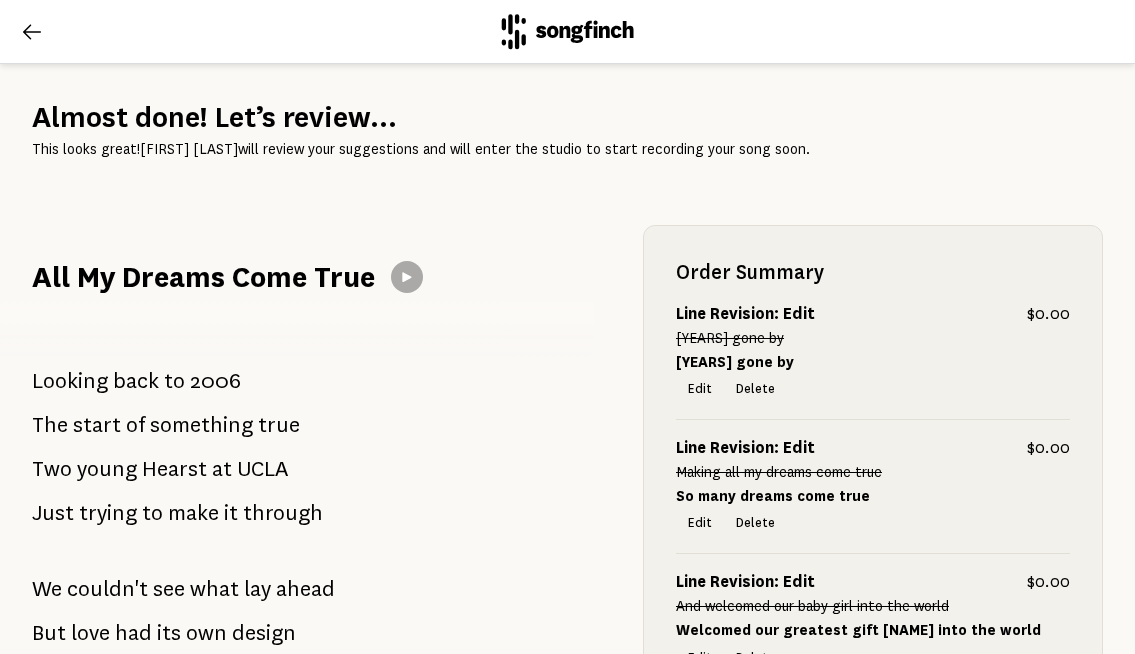 click 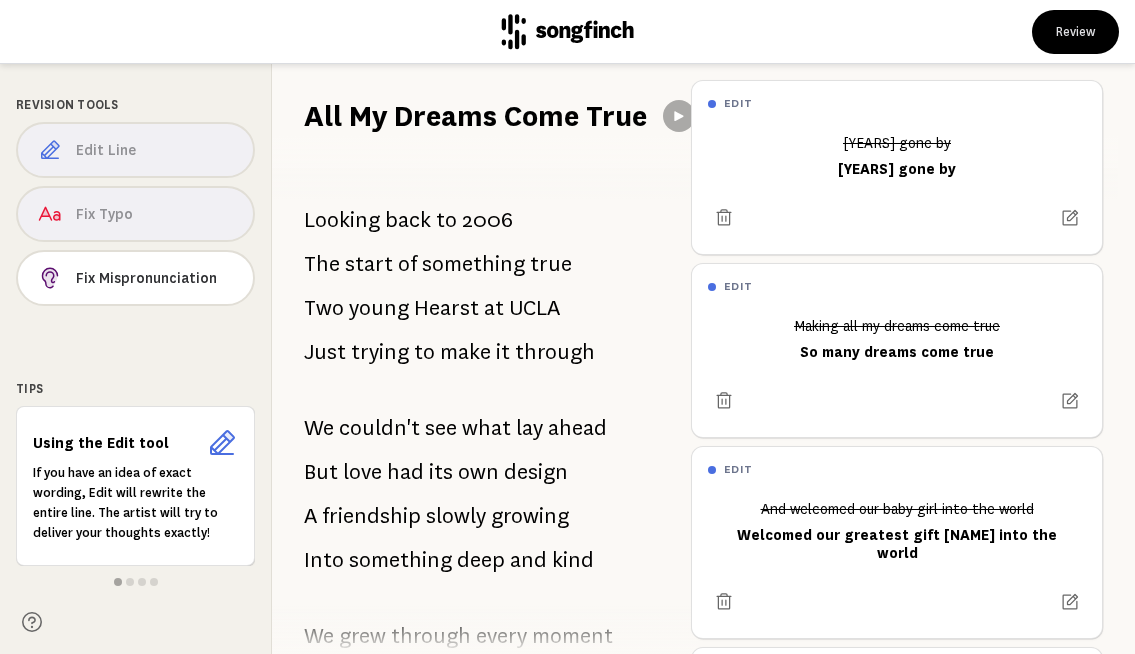 click on "Edit Line Fix Typo Fix Mispronunciation" at bounding box center [135, 218] 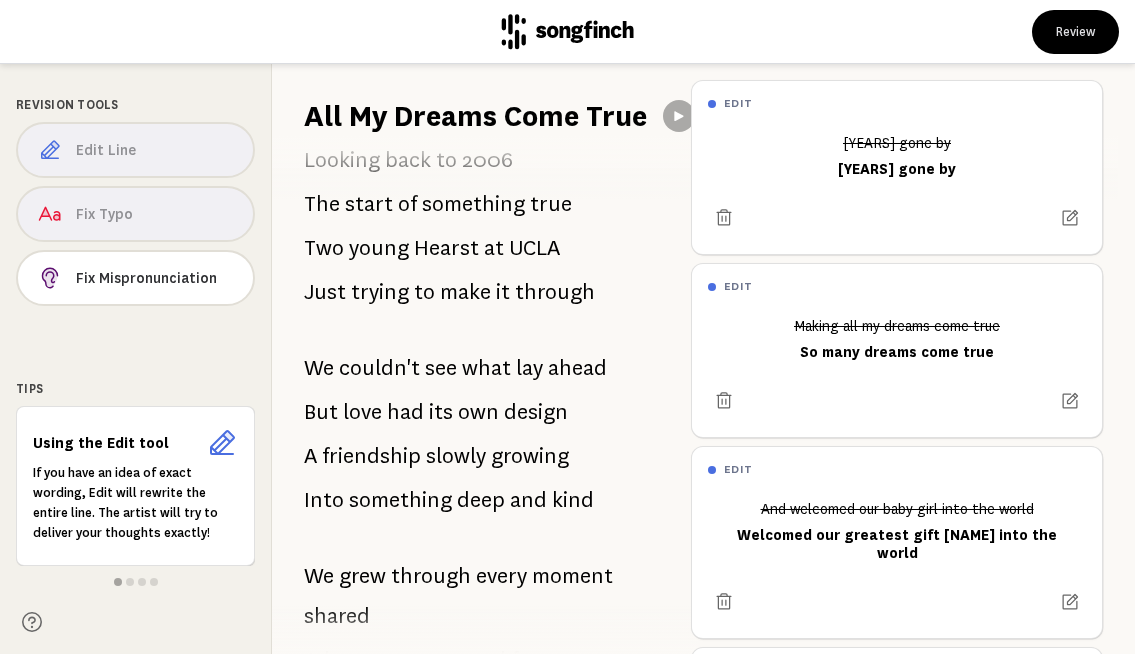 scroll, scrollTop: 62, scrollLeft: 0, axis: vertical 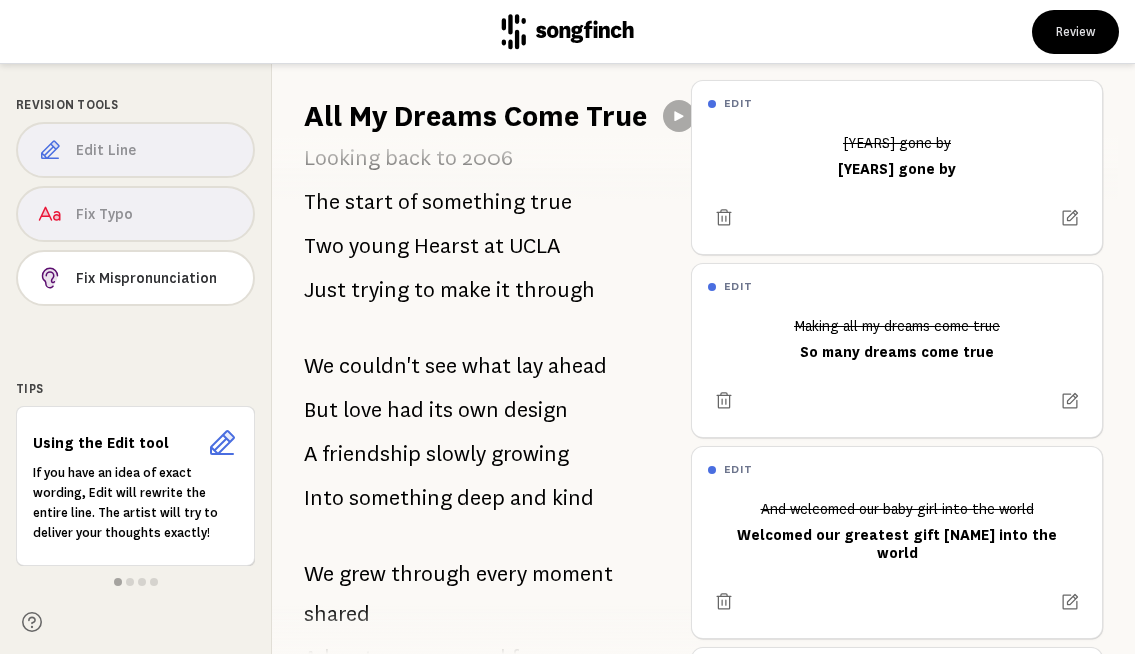 click 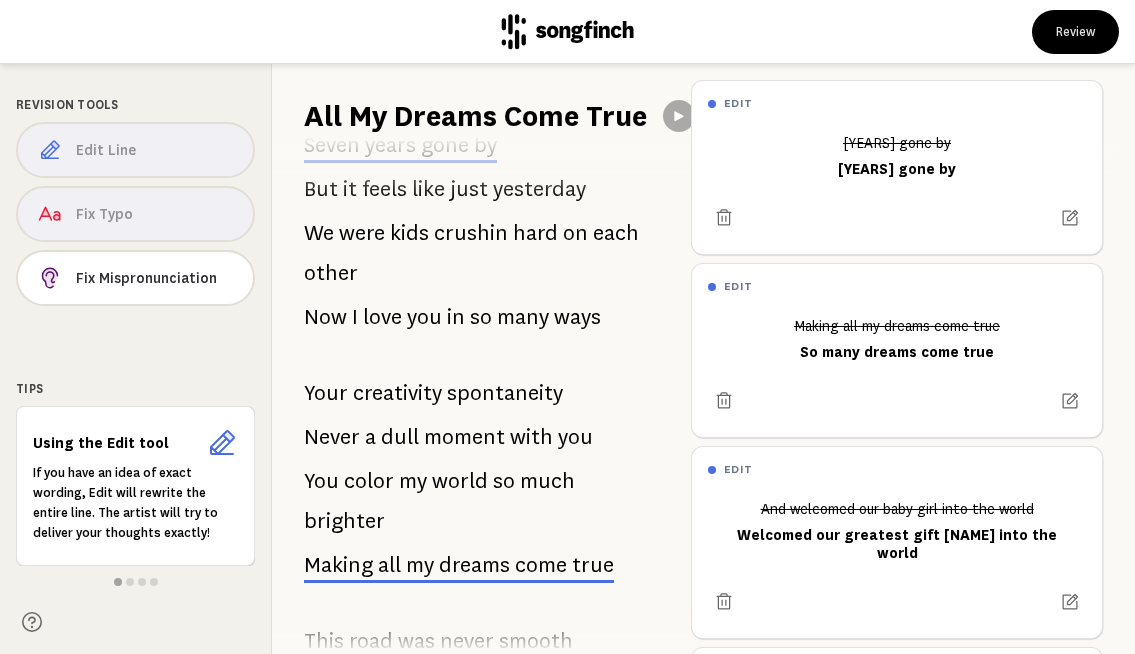 scroll, scrollTop: 1002, scrollLeft: 0, axis: vertical 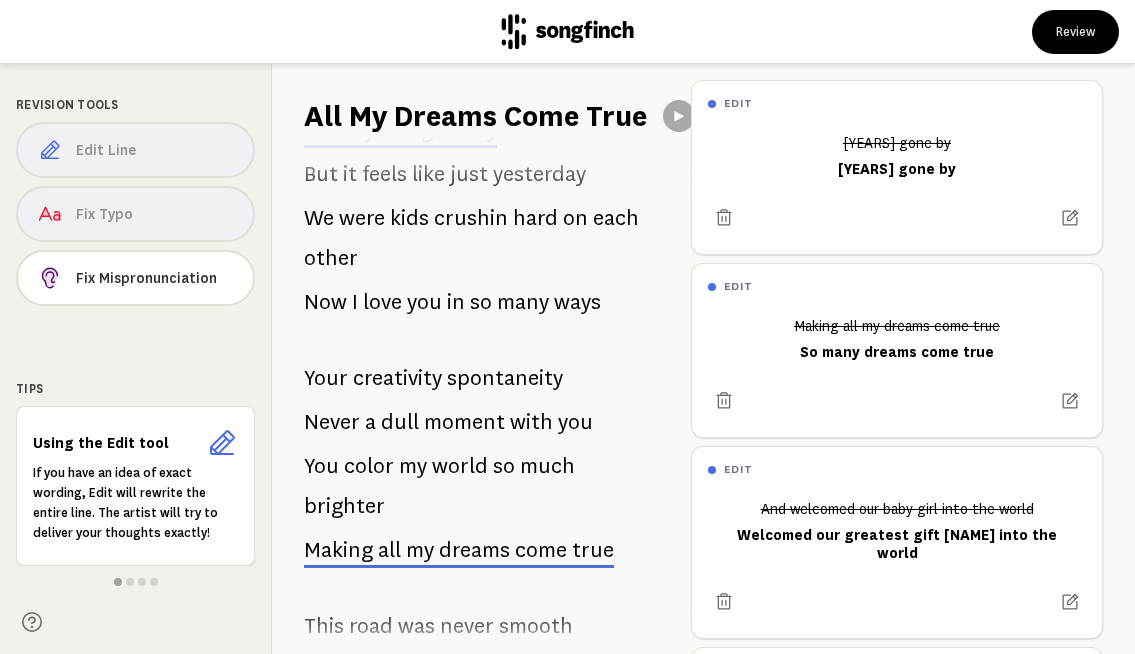 click on "If you have an idea of exact wording, Edit will rewrite the entire line. The artist will try to deliver your thoughts exactly!" at bounding box center [135, 503] 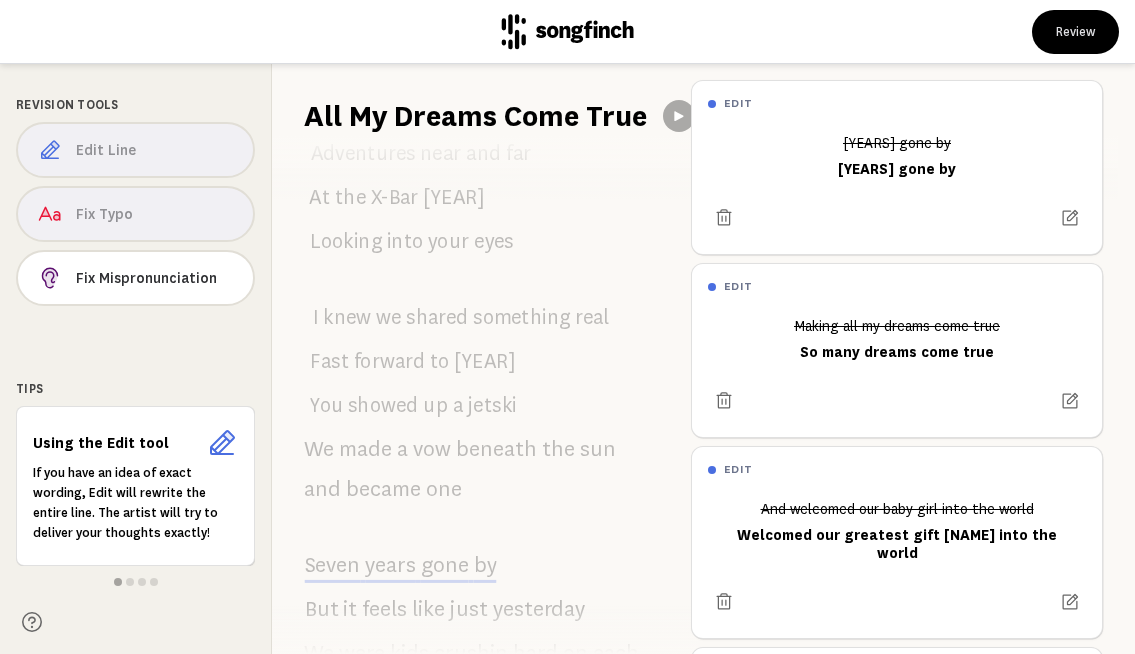 scroll, scrollTop: 0, scrollLeft: 0, axis: both 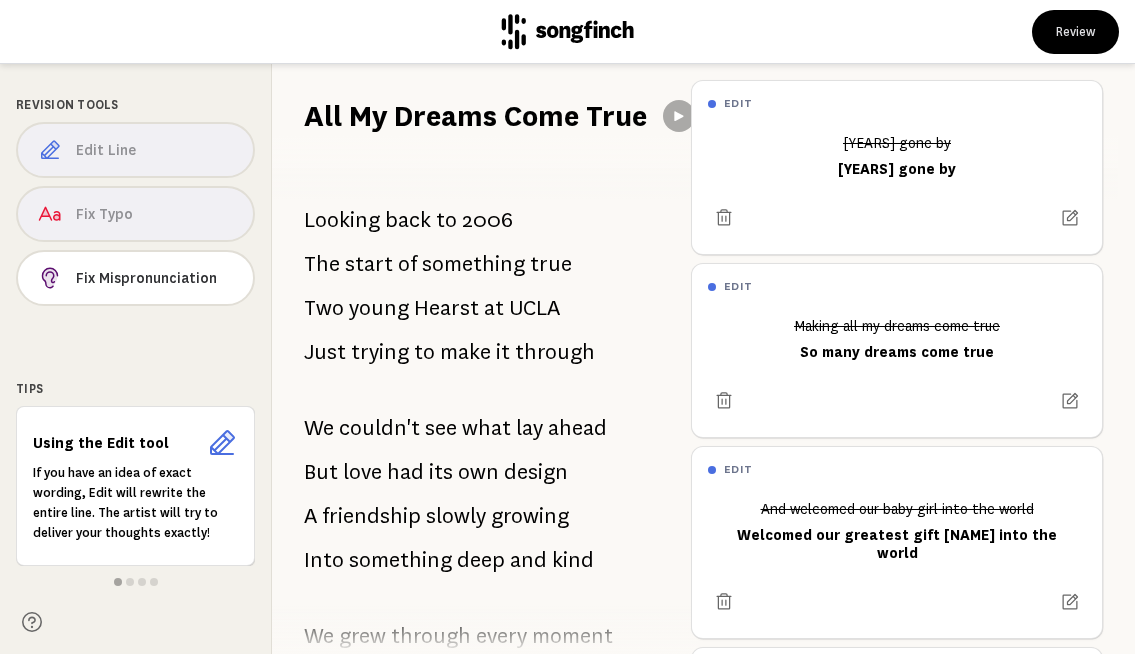 click on "Edit Line Fix Typo Fix Mispronunciation" at bounding box center (135, 218) 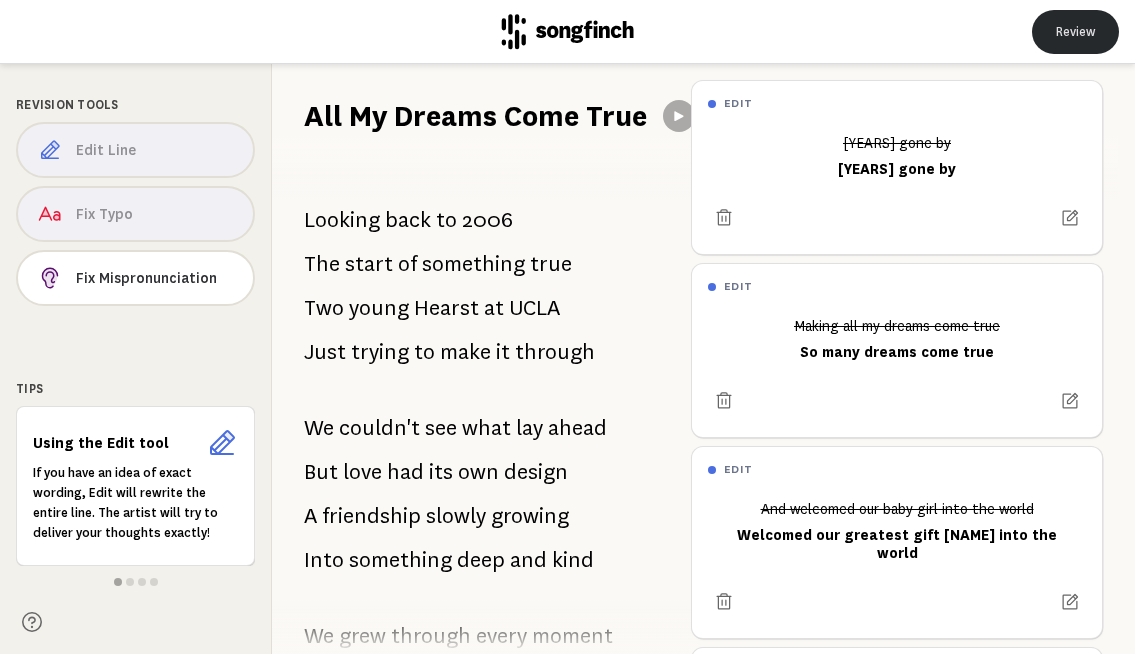 click on "Review" at bounding box center (1075, 32) 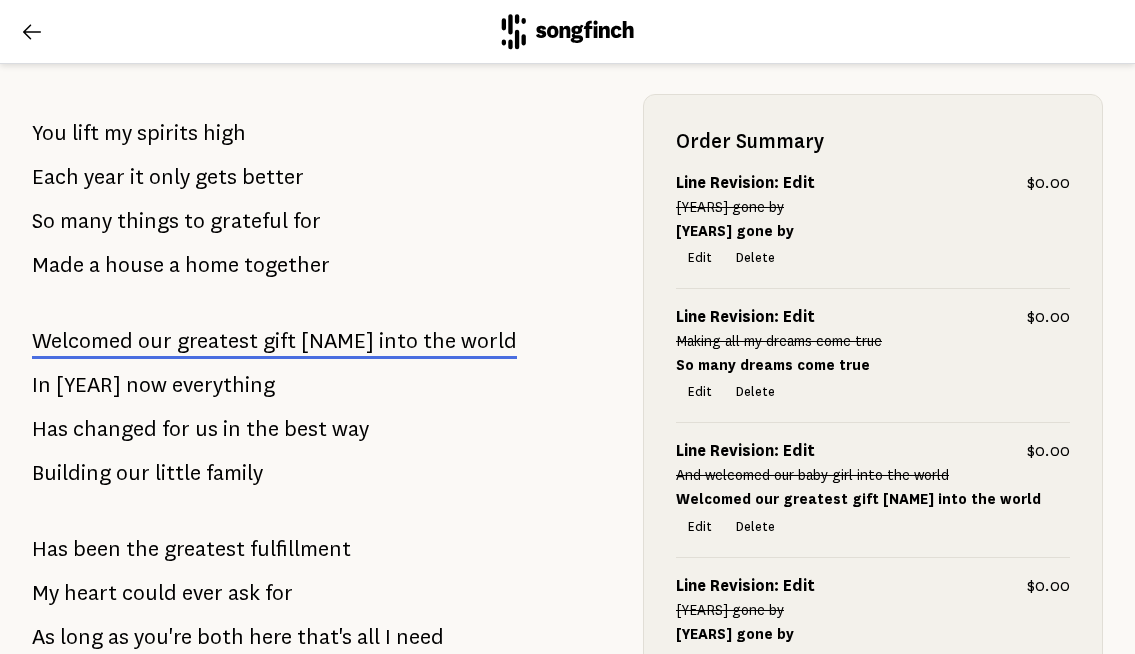 scroll, scrollTop: 1734, scrollLeft: 0, axis: vertical 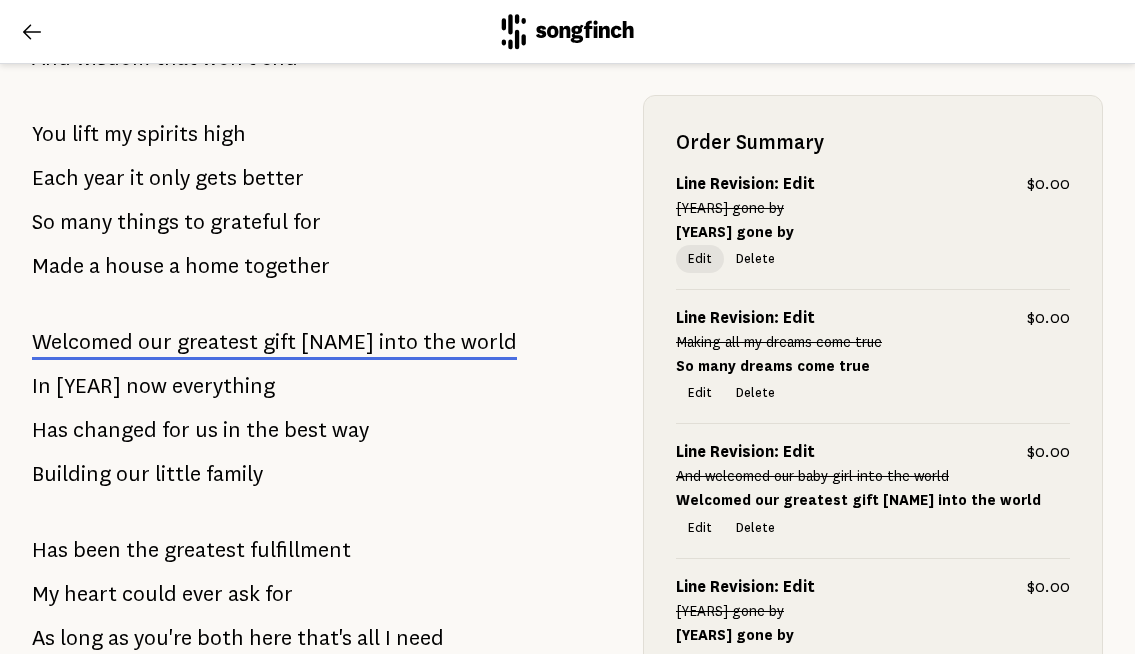 click on "Edit" at bounding box center (700, 259) 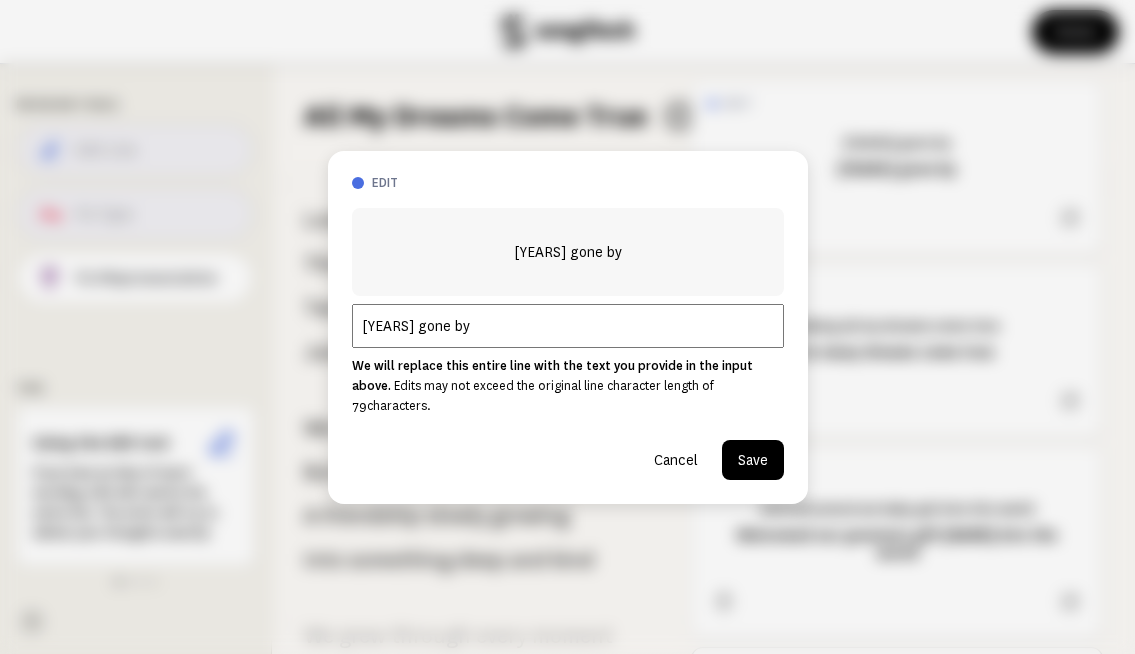 click on "[YEARS] gone by" at bounding box center (568, 326) 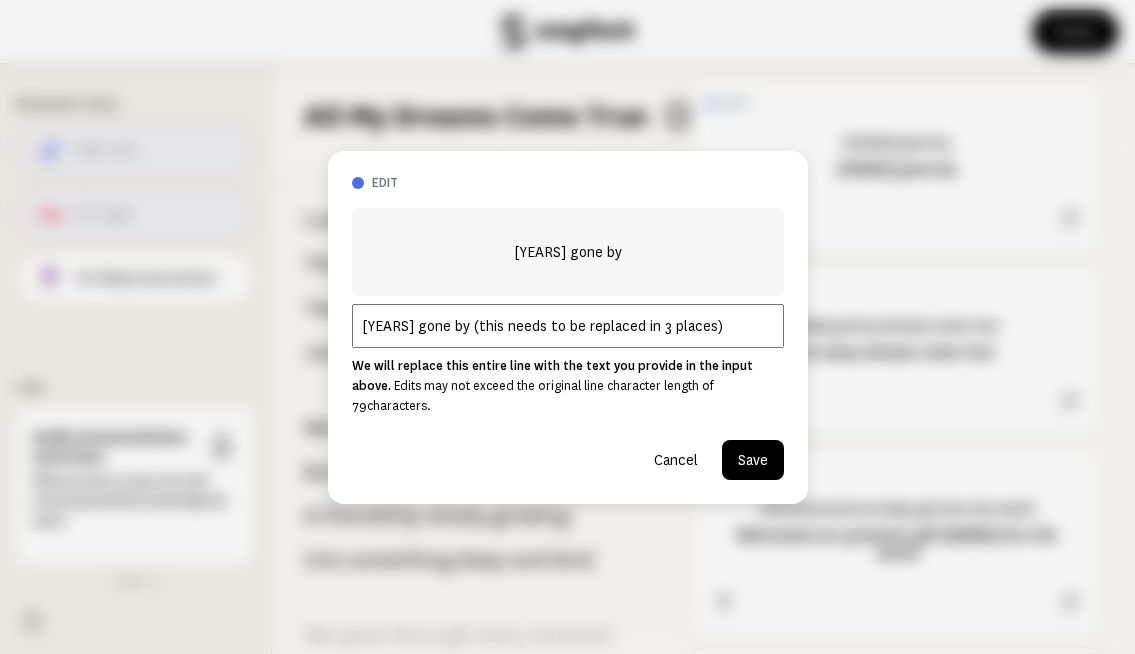 type on "[YEARS] gone by (this needs to be replaced in 3 places)" 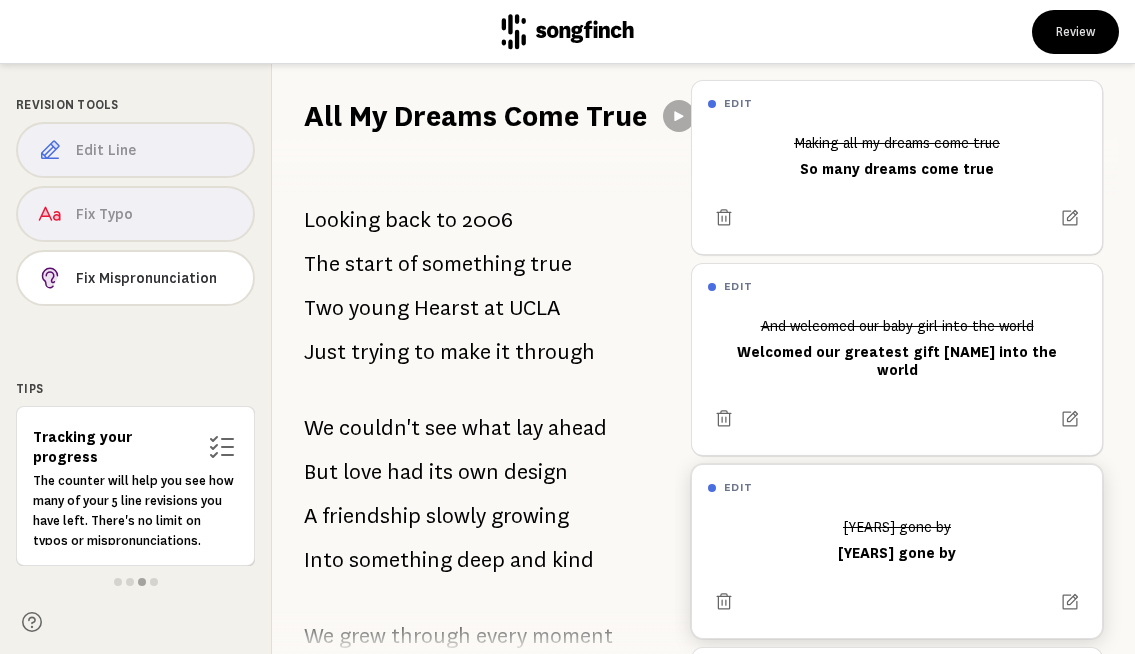 scroll, scrollTop: 378, scrollLeft: 0, axis: vertical 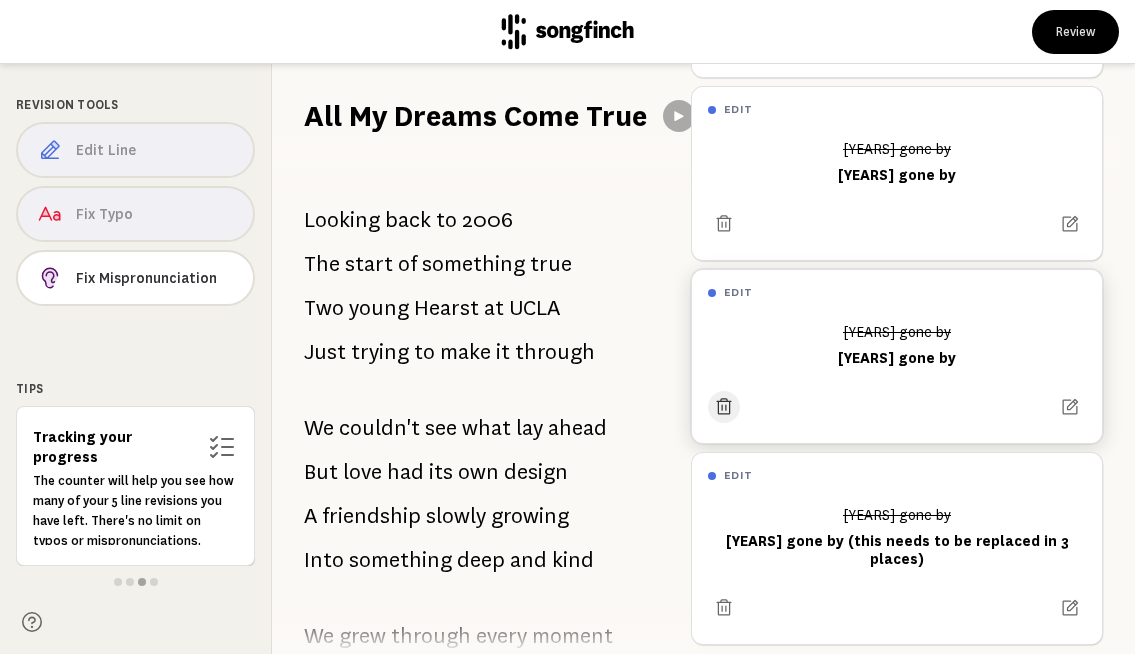 click 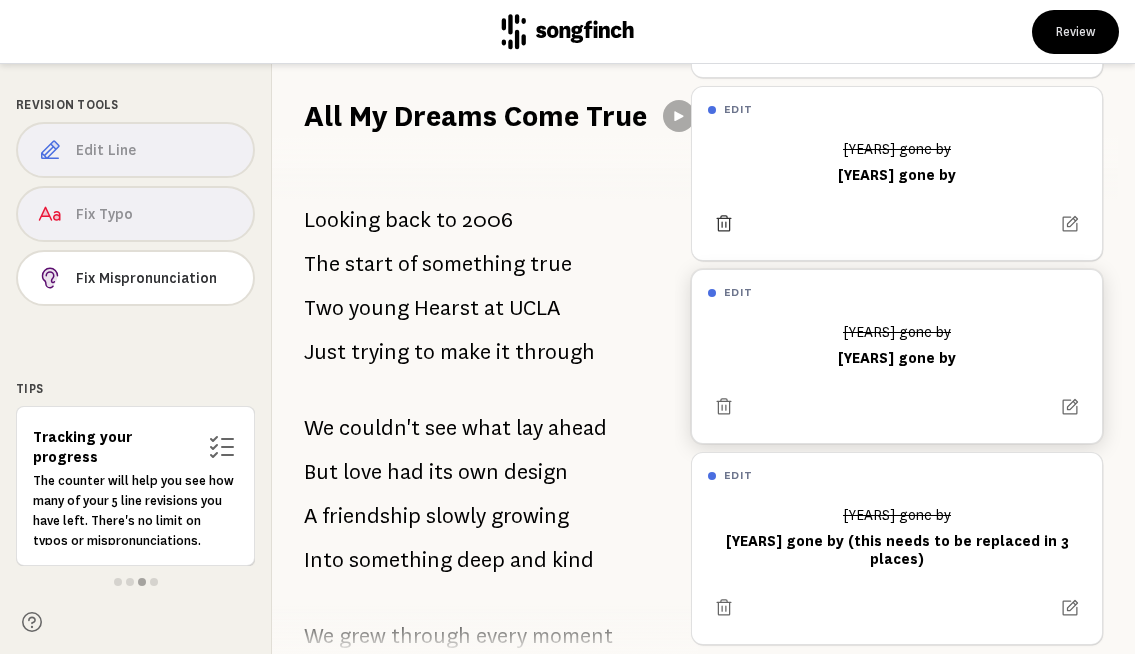 scroll, scrollTop: 196, scrollLeft: 0, axis: vertical 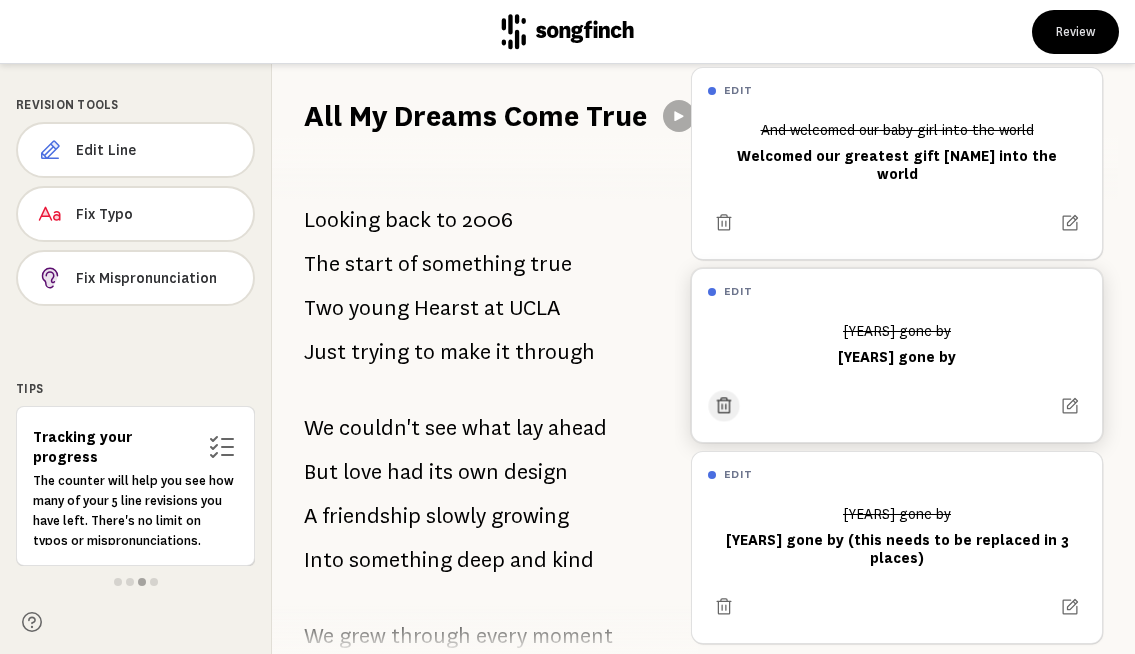 click 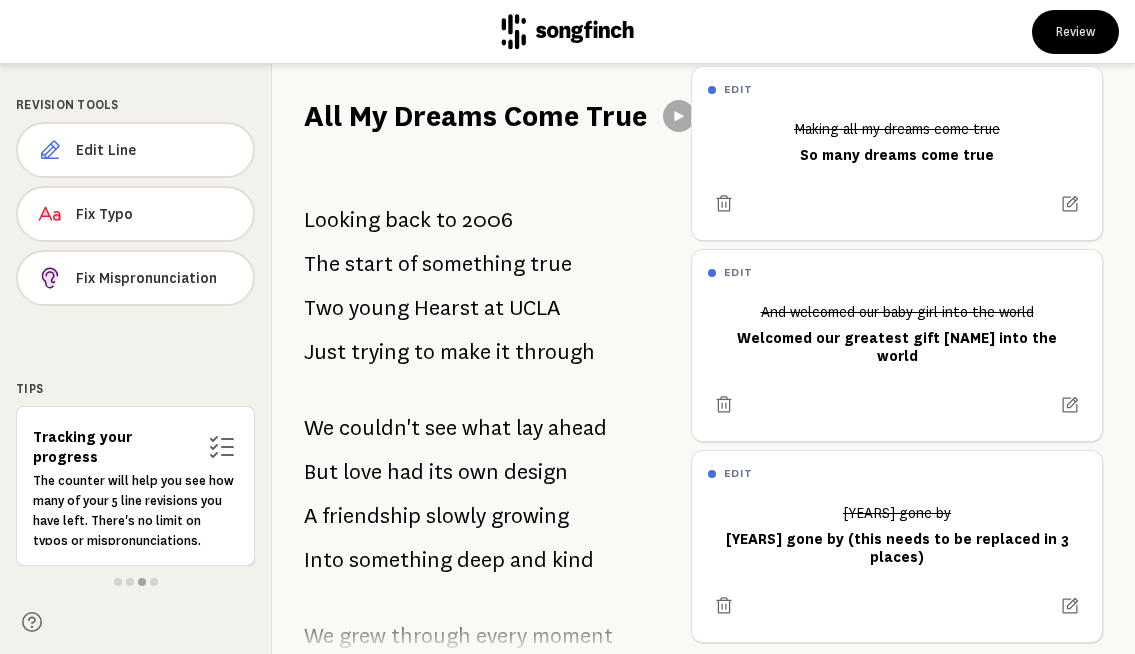 scroll, scrollTop: 0, scrollLeft: 0, axis: both 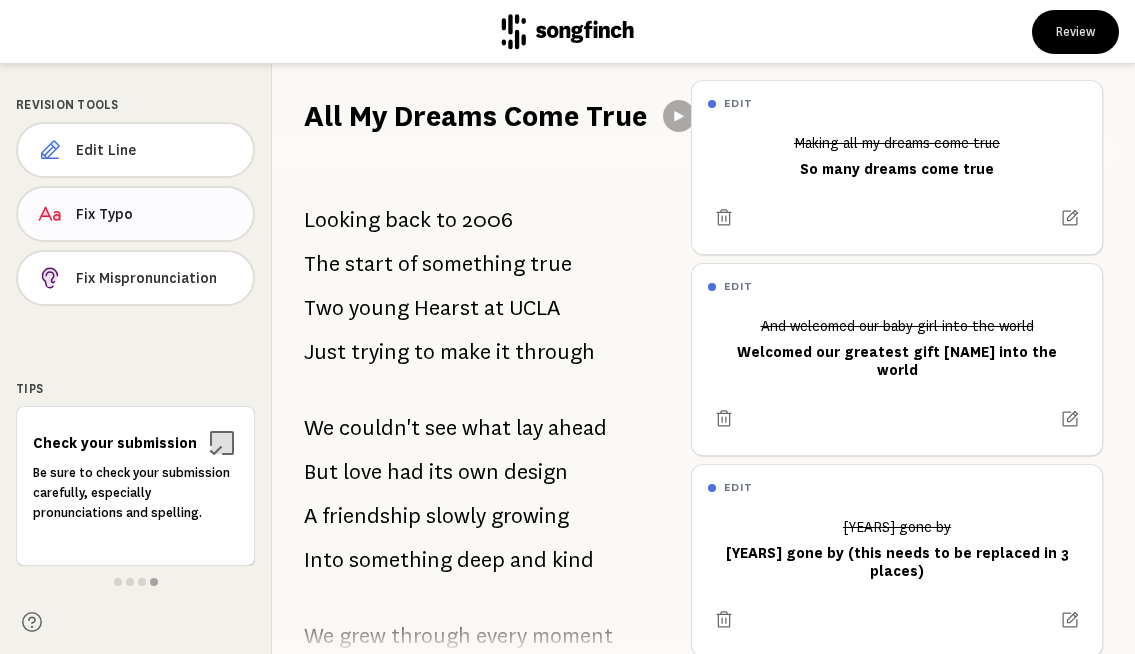 click on "Fix Typo" at bounding box center (156, 214) 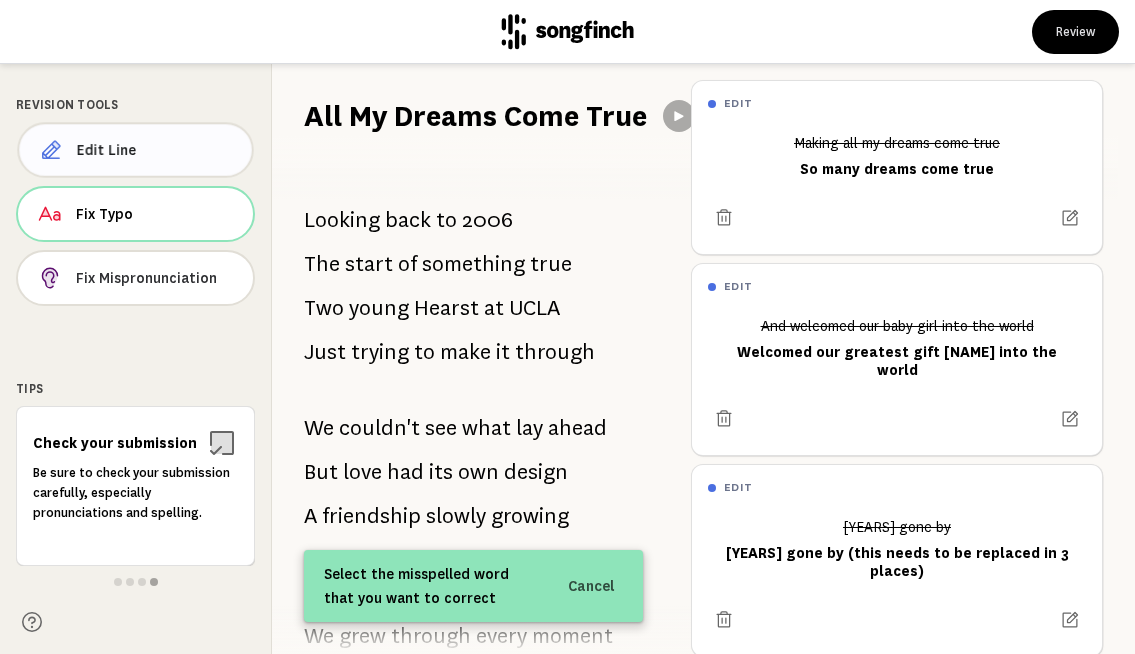 click on "Edit Line" at bounding box center (135, 149) 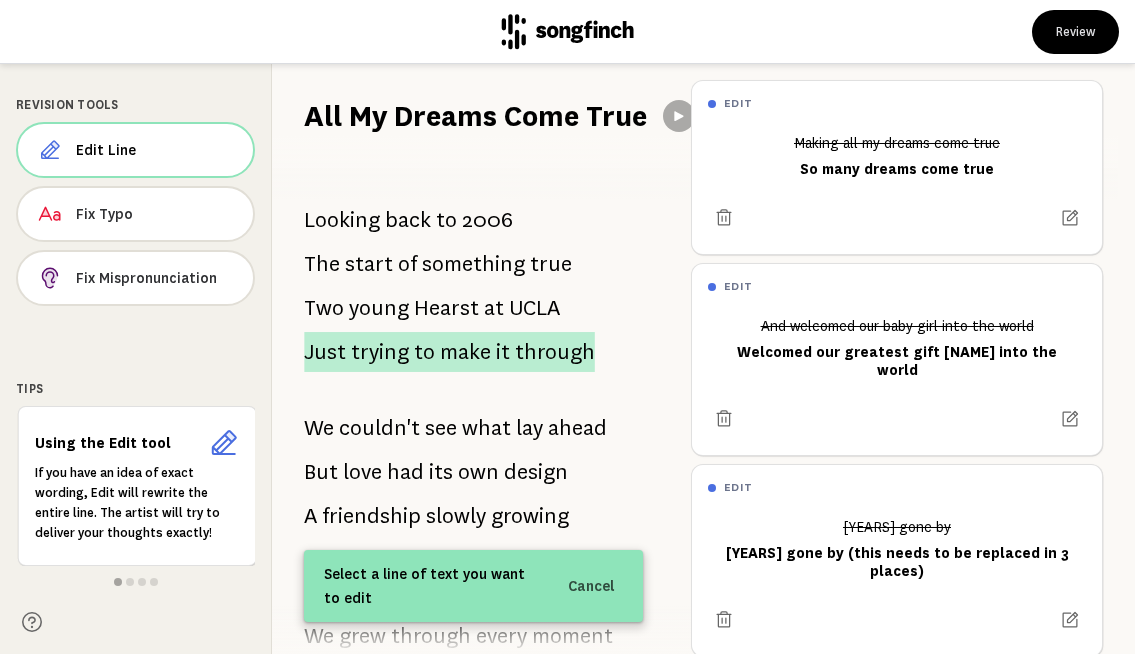 click on "trying" at bounding box center (380, 352) 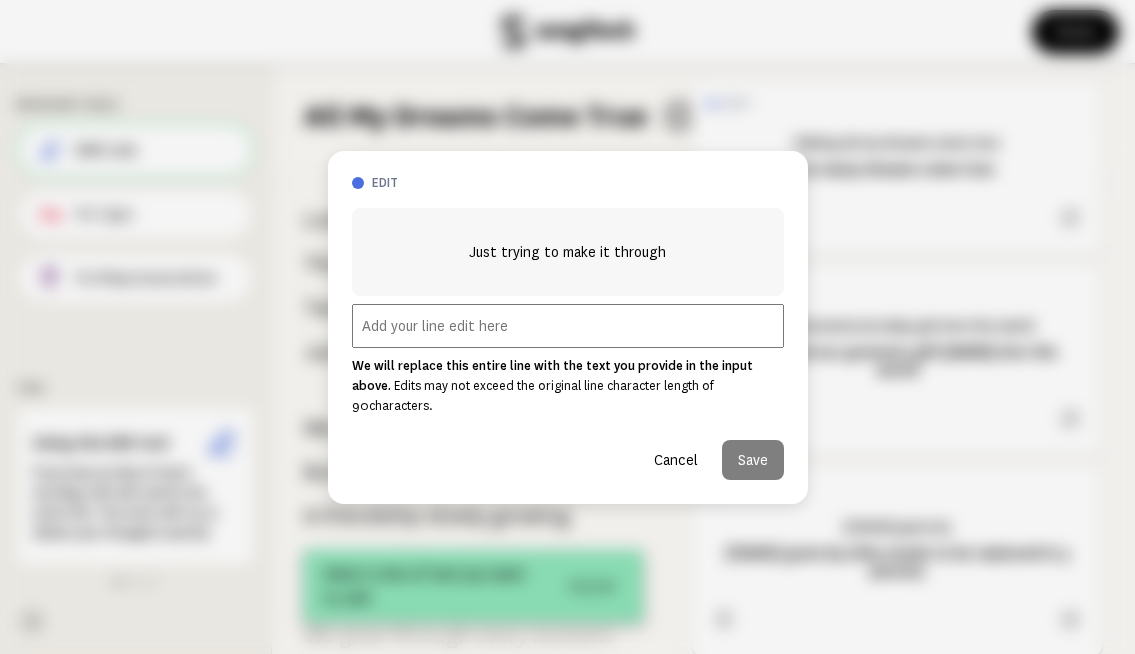 click on "Cancel" at bounding box center (676, 460) 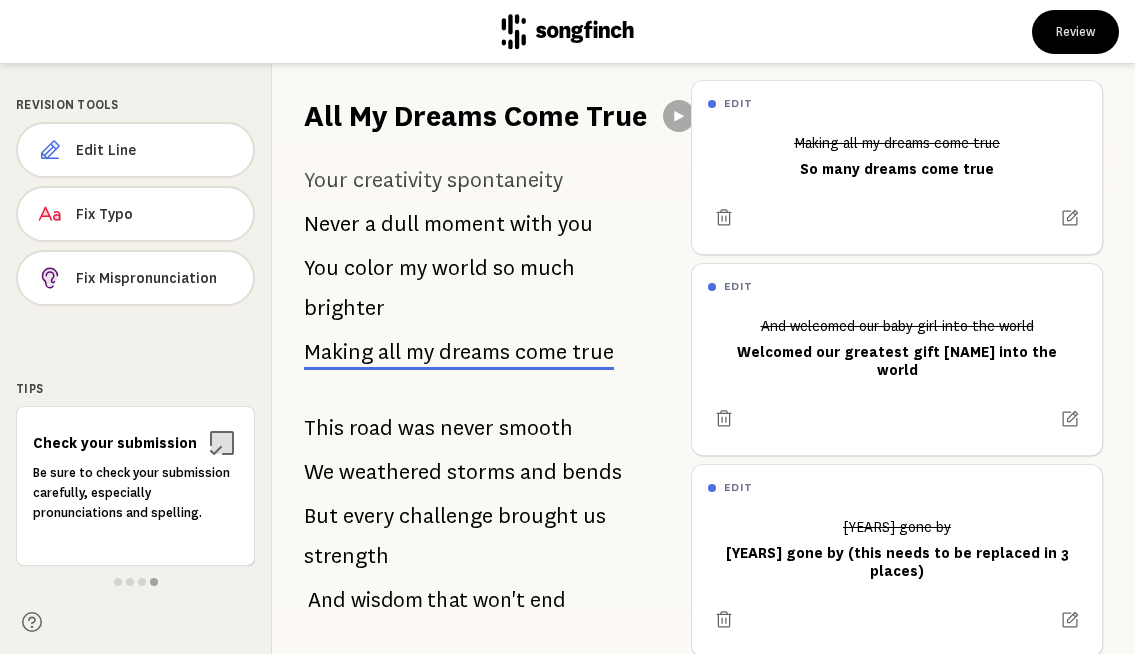 scroll, scrollTop: 1214, scrollLeft: 0, axis: vertical 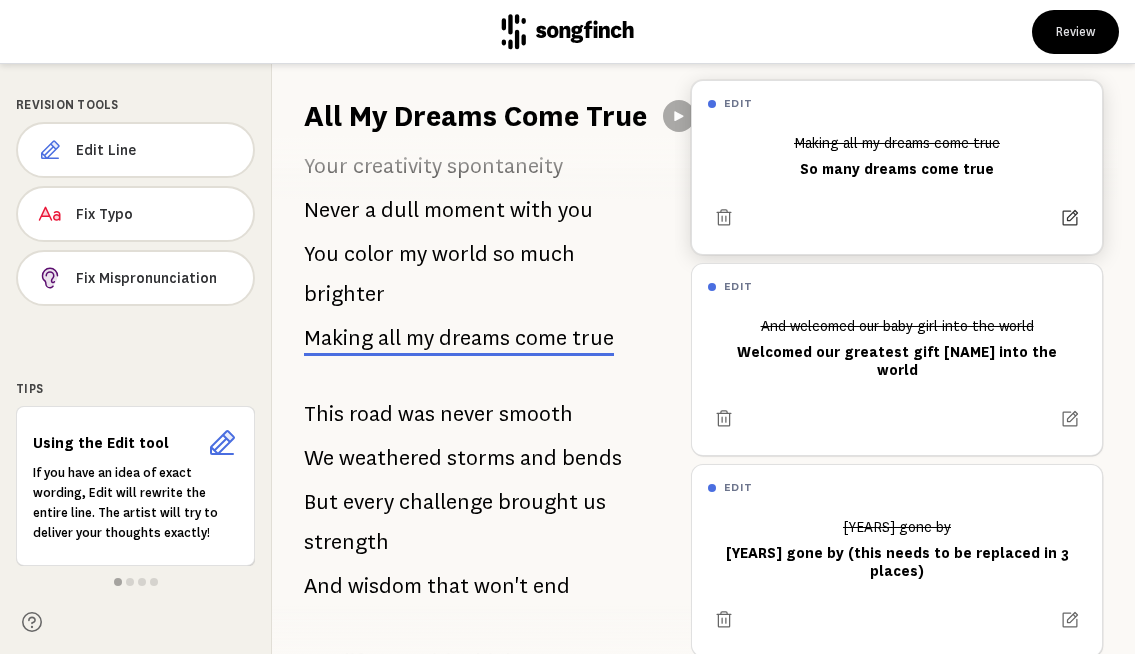 click 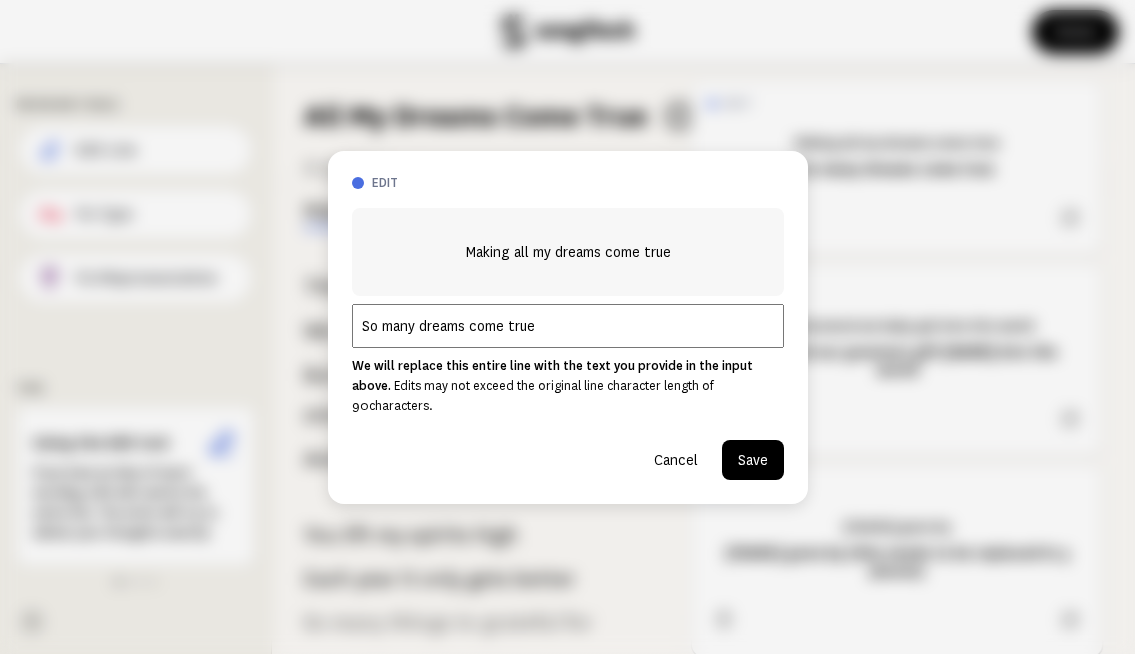 scroll, scrollTop: 1346, scrollLeft: 0, axis: vertical 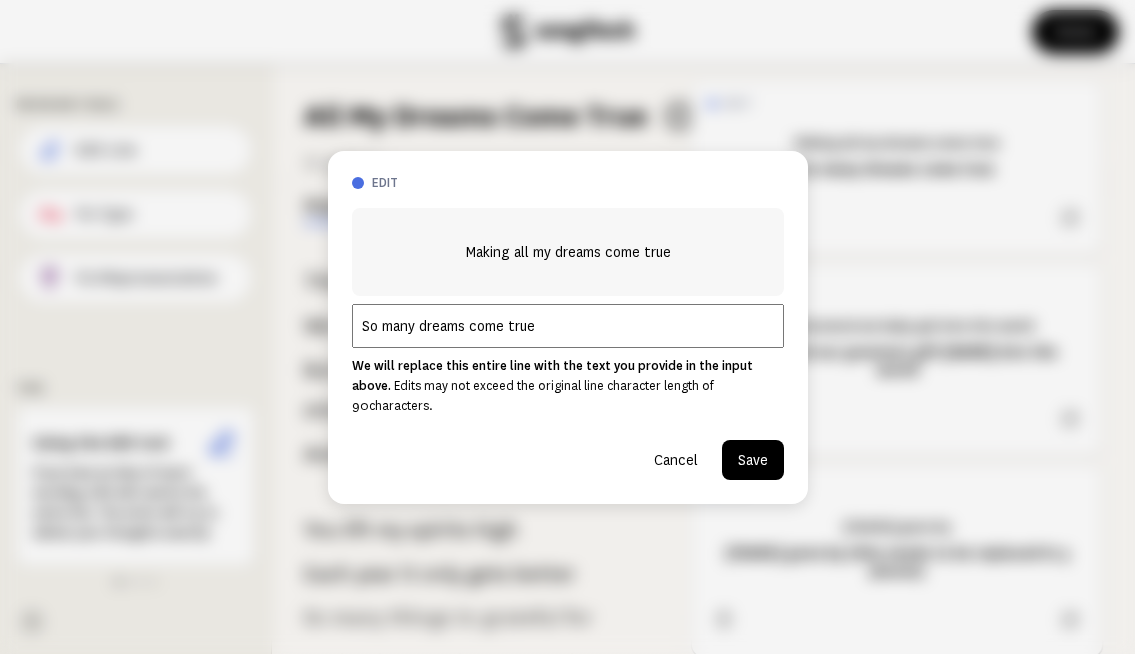 click on "So many dreams come true" at bounding box center (568, 326) 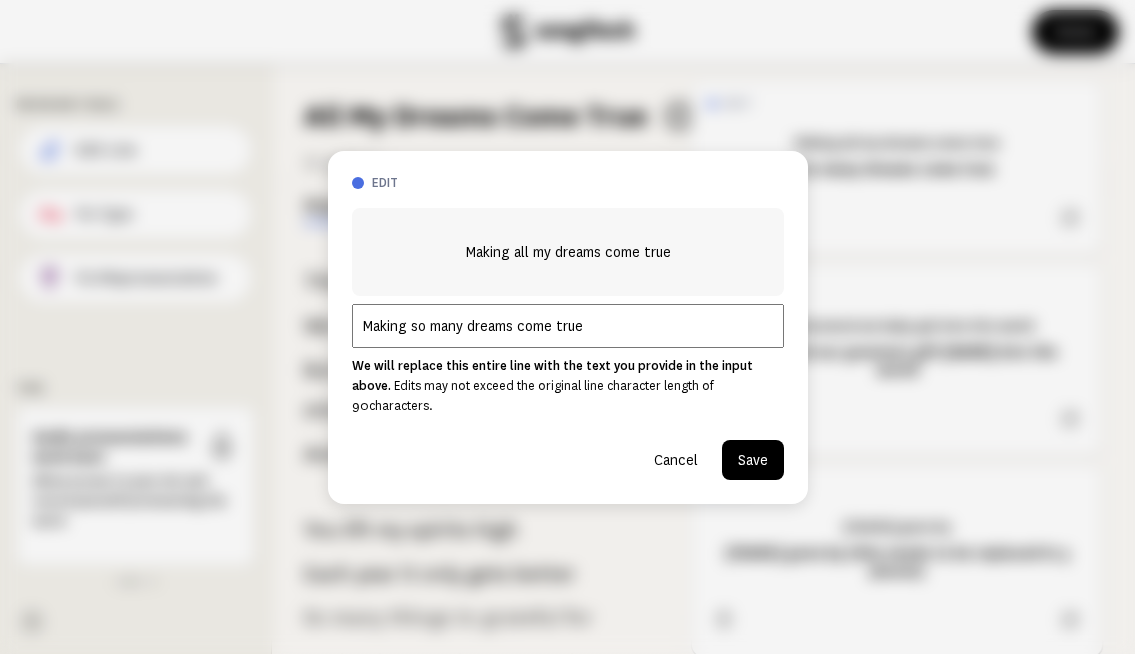 type on "Making so many dreams come true" 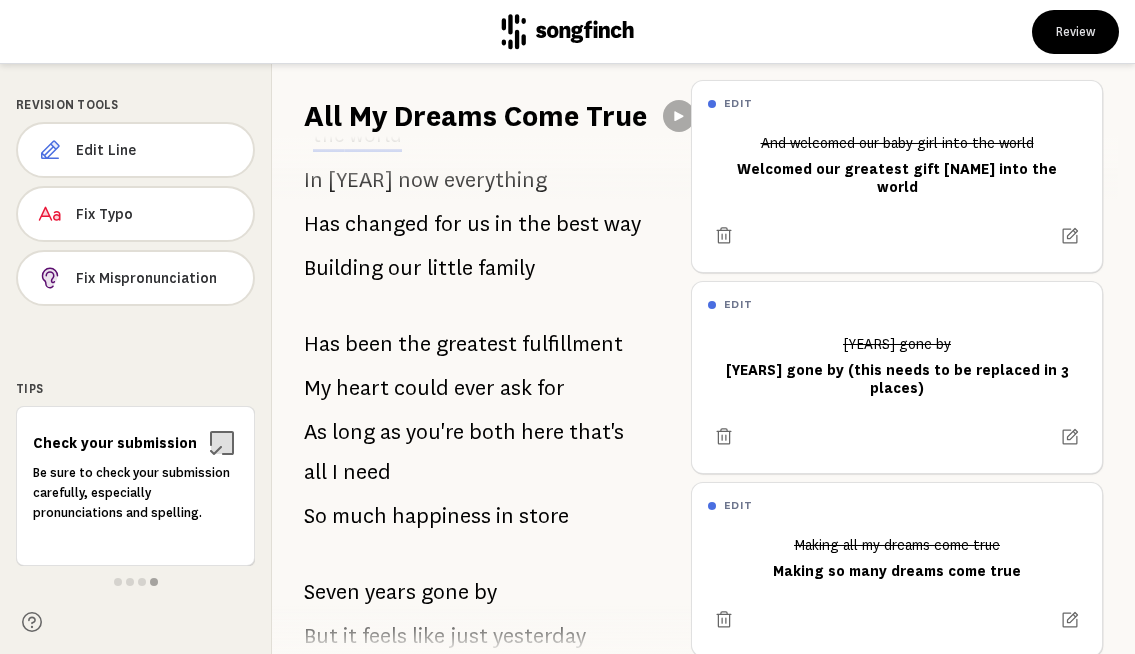 scroll, scrollTop: 1986, scrollLeft: 0, axis: vertical 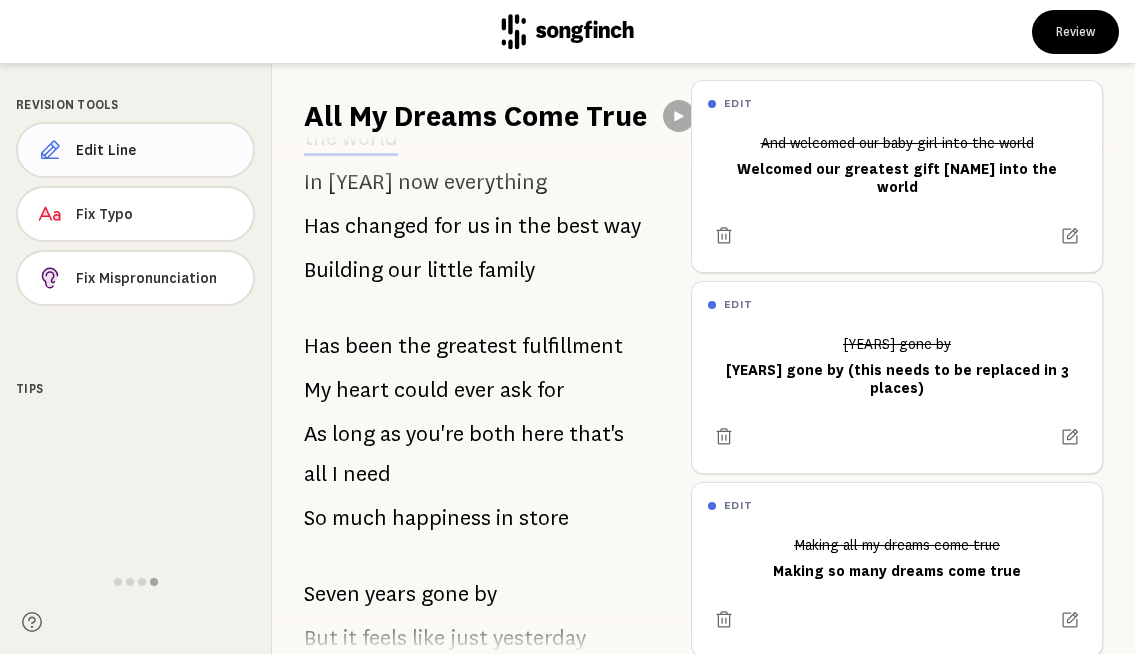 click on "Edit Line" at bounding box center [156, 150] 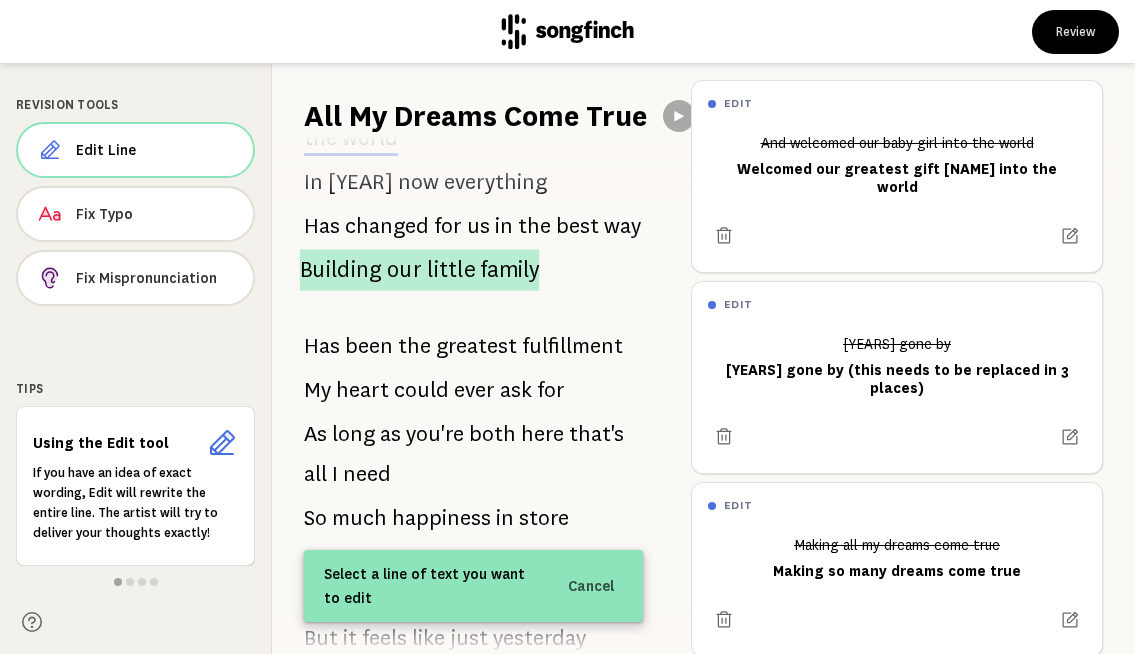 click on "Building" at bounding box center [341, 270] 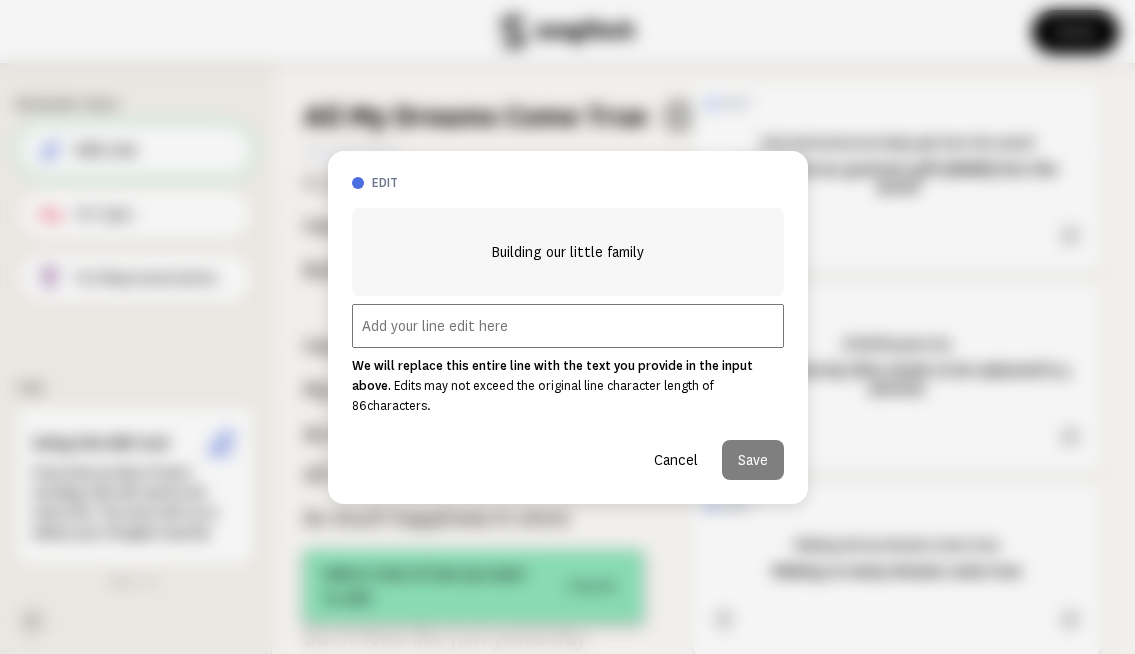 click at bounding box center (568, 326) 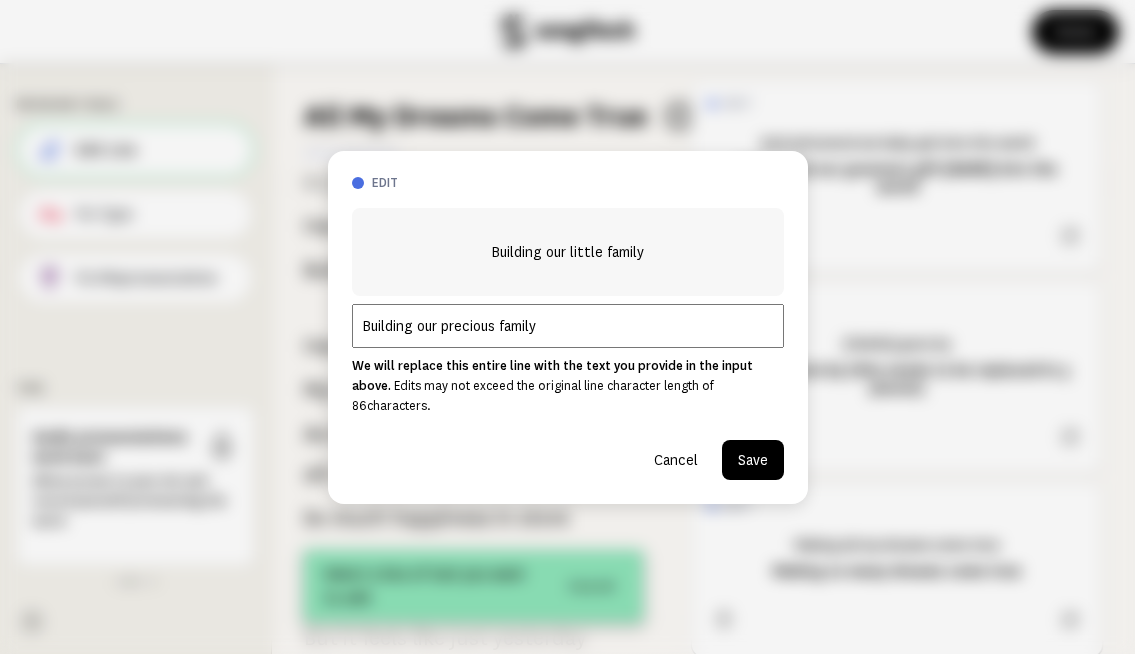 type on "Building our precious family" 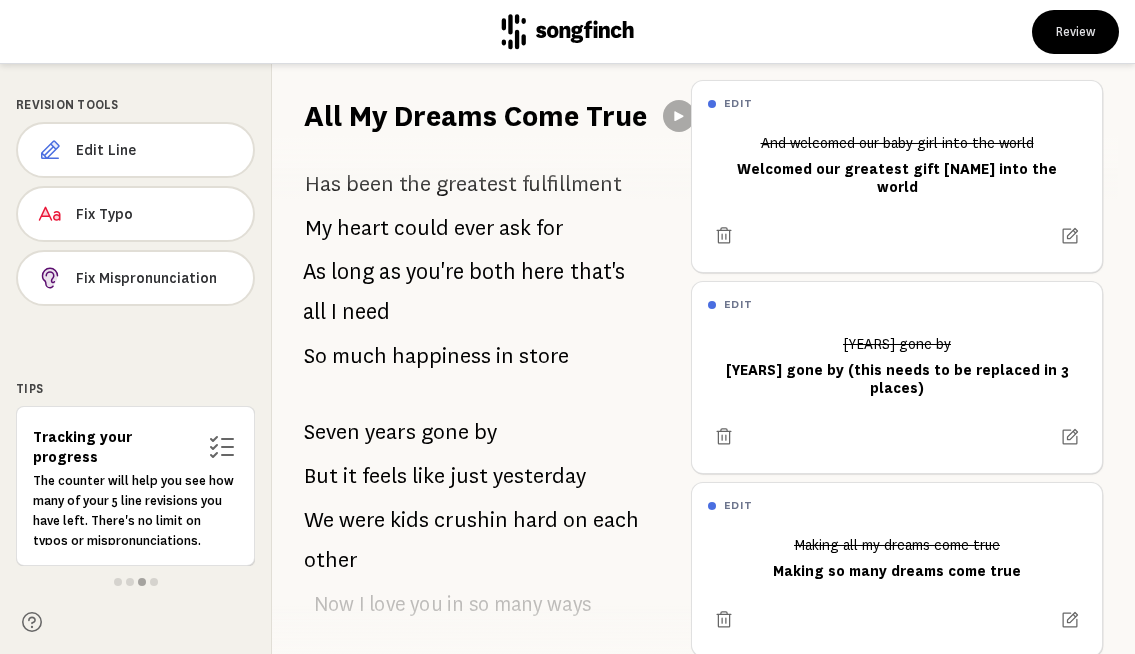 scroll, scrollTop: 2039, scrollLeft: 0, axis: vertical 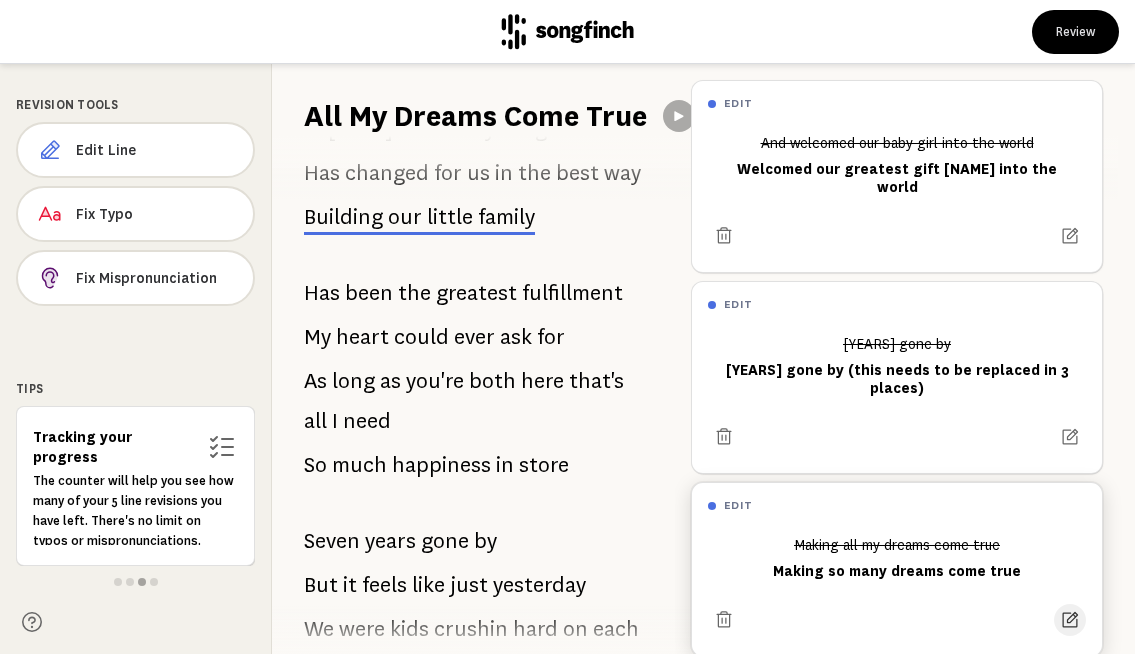 click 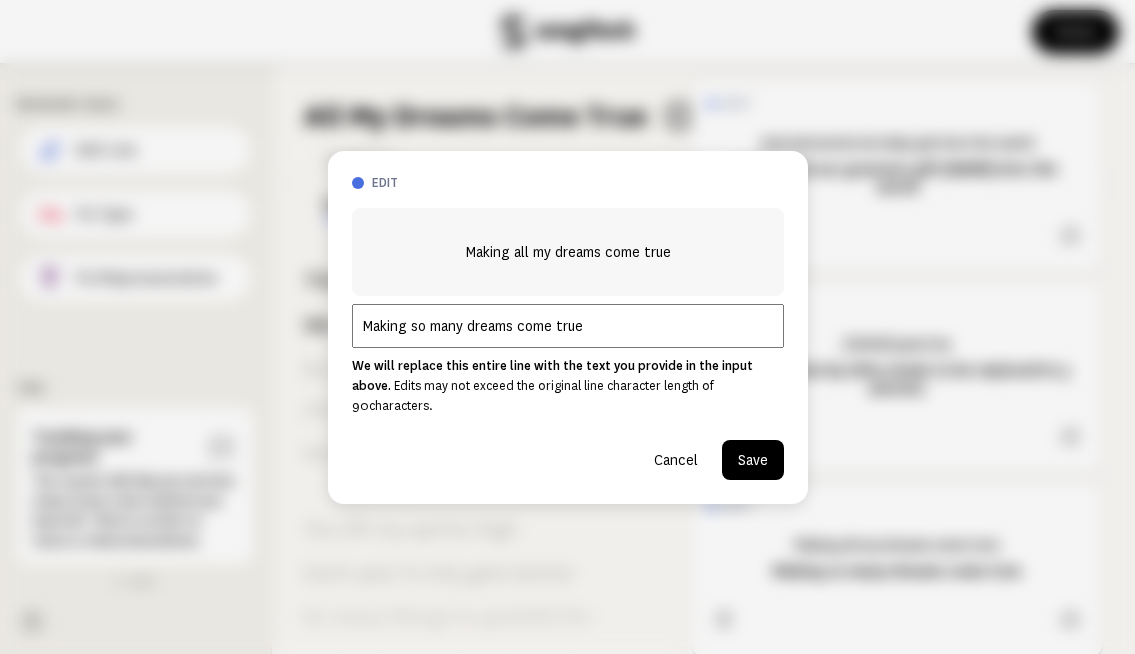 scroll, scrollTop: 1346, scrollLeft: 0, axis: vertical 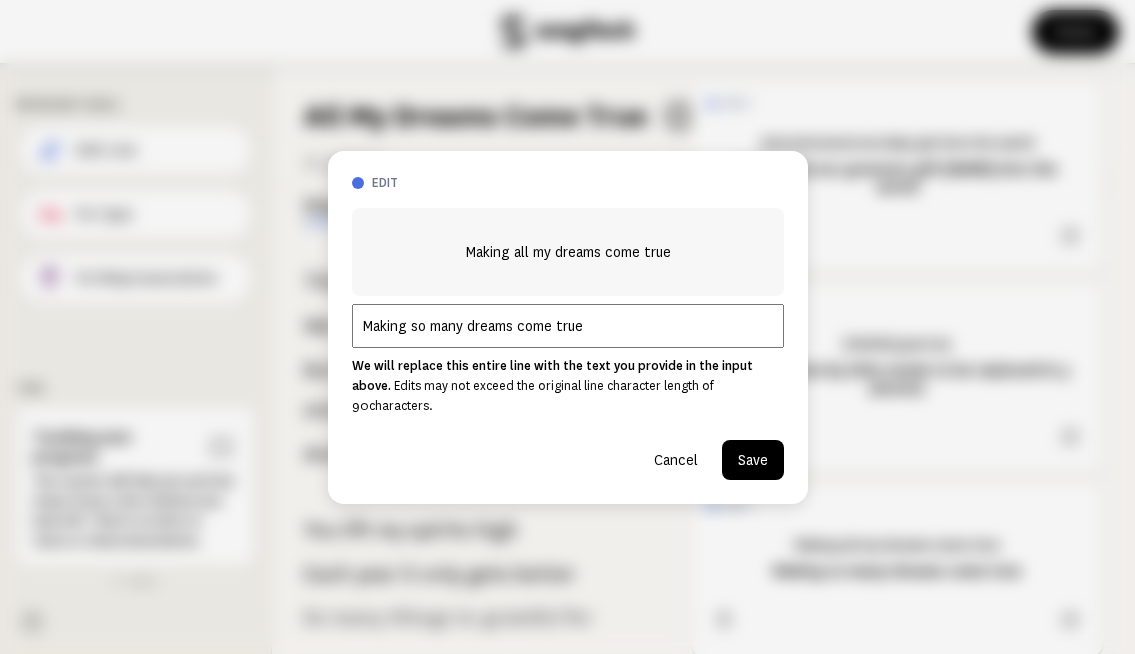 click on "Making so many dreams come true" at bounding box center (568, 326) 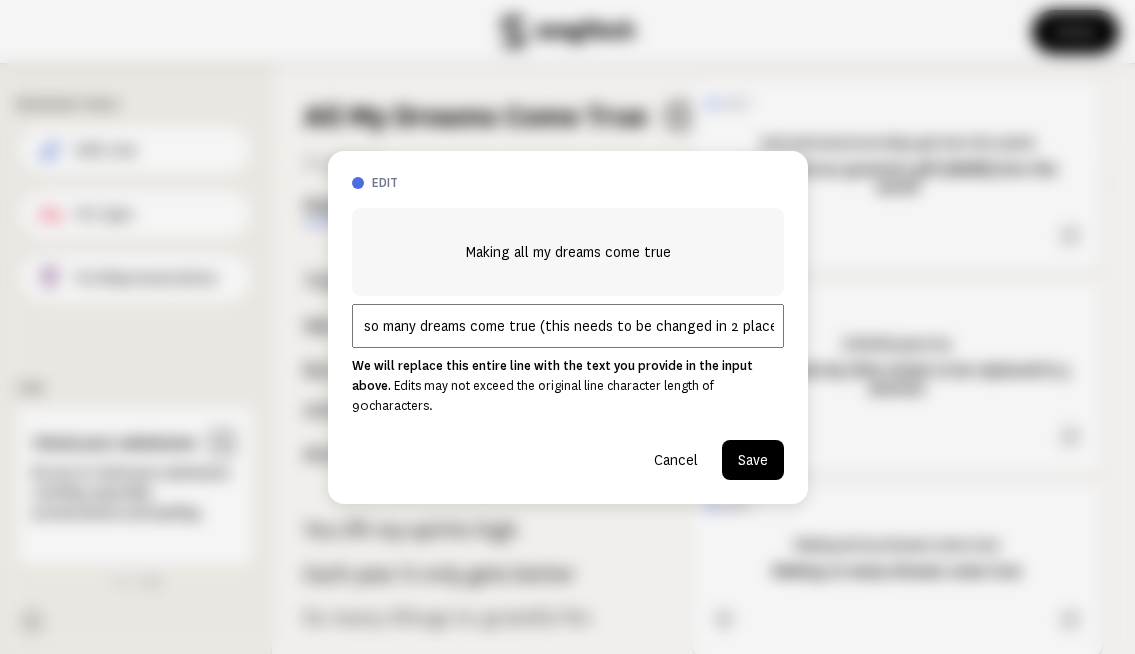 scroll, scrollTop: 0, scrollLeft: 52, axis: horizontal 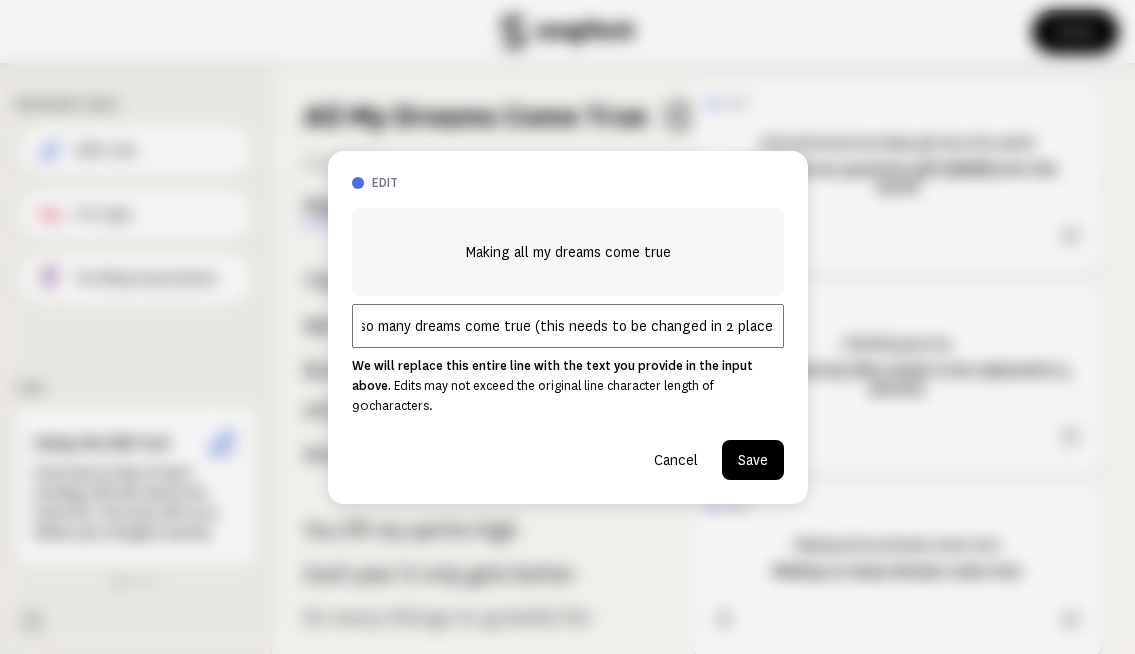 type on "Making so many dreams come true (this needs to be changed in 2 places)" 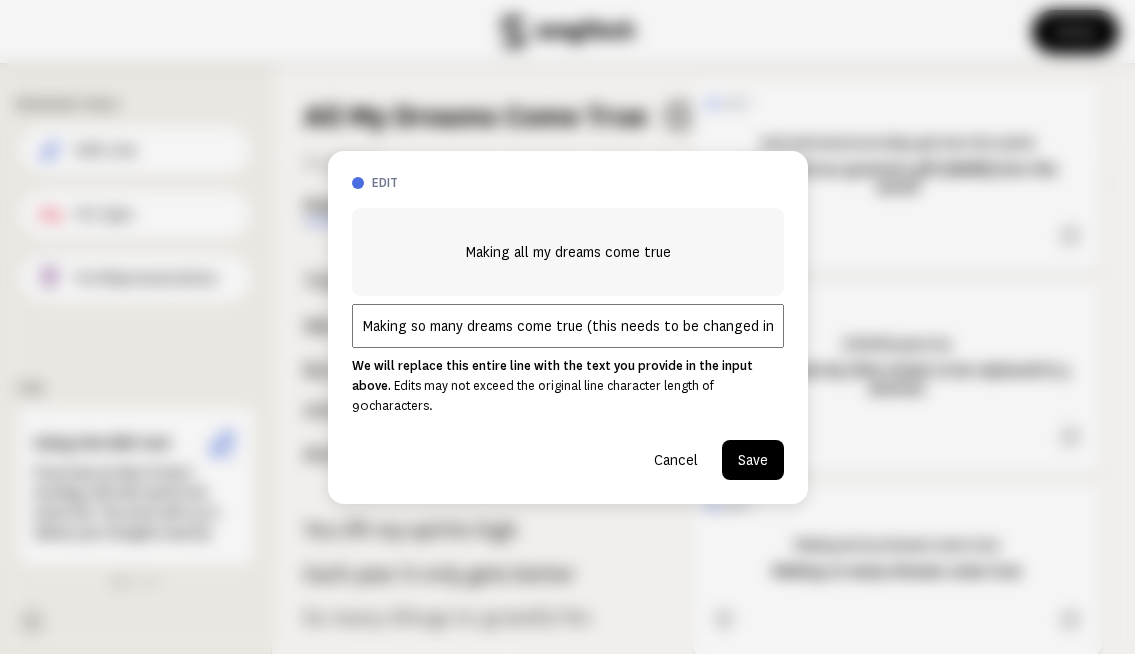 click on "Save" at bounding box center (753, 460) 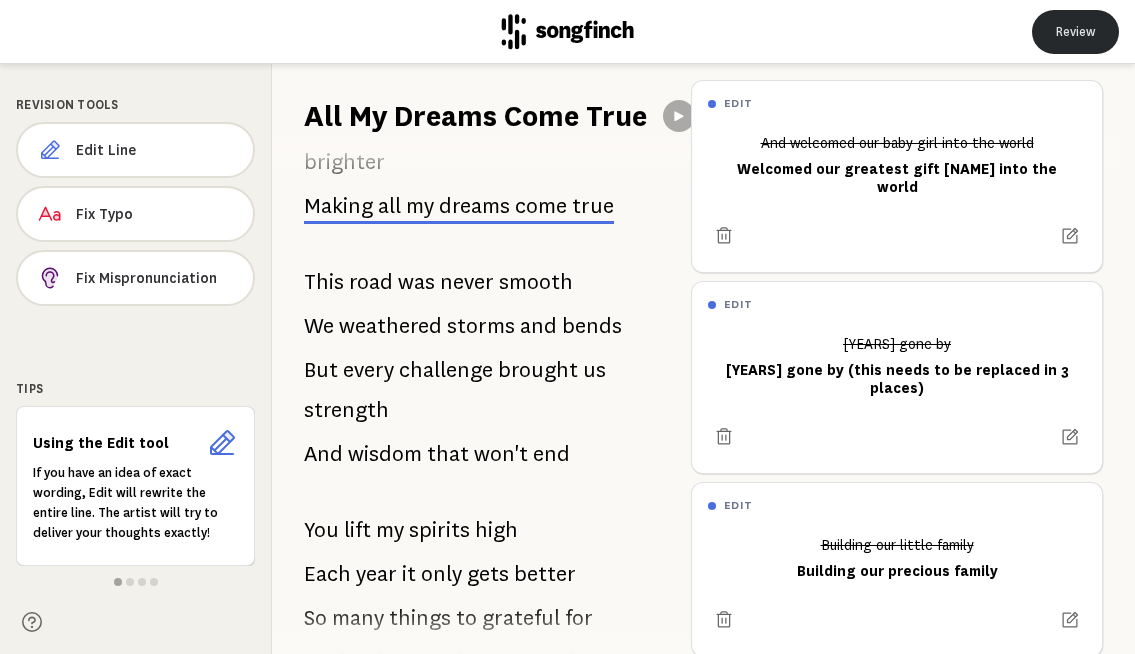click on "Review" at bounding box center (1075, 32) 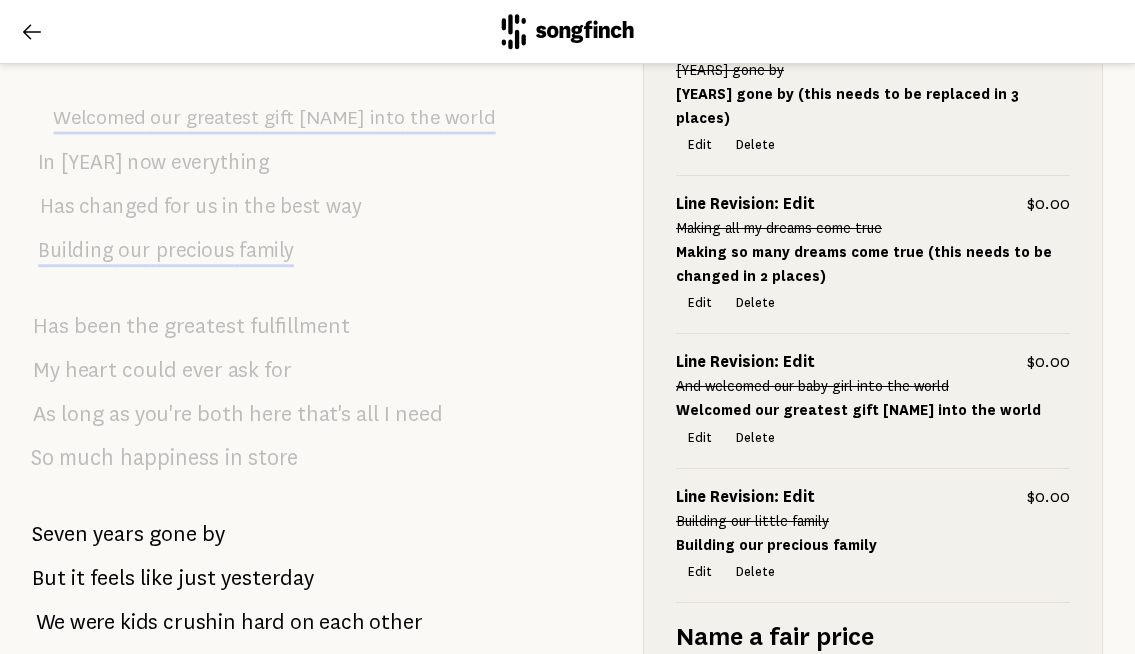 scroll, scrollTop: 2618, scrollLeft: 0, axis: vertical 